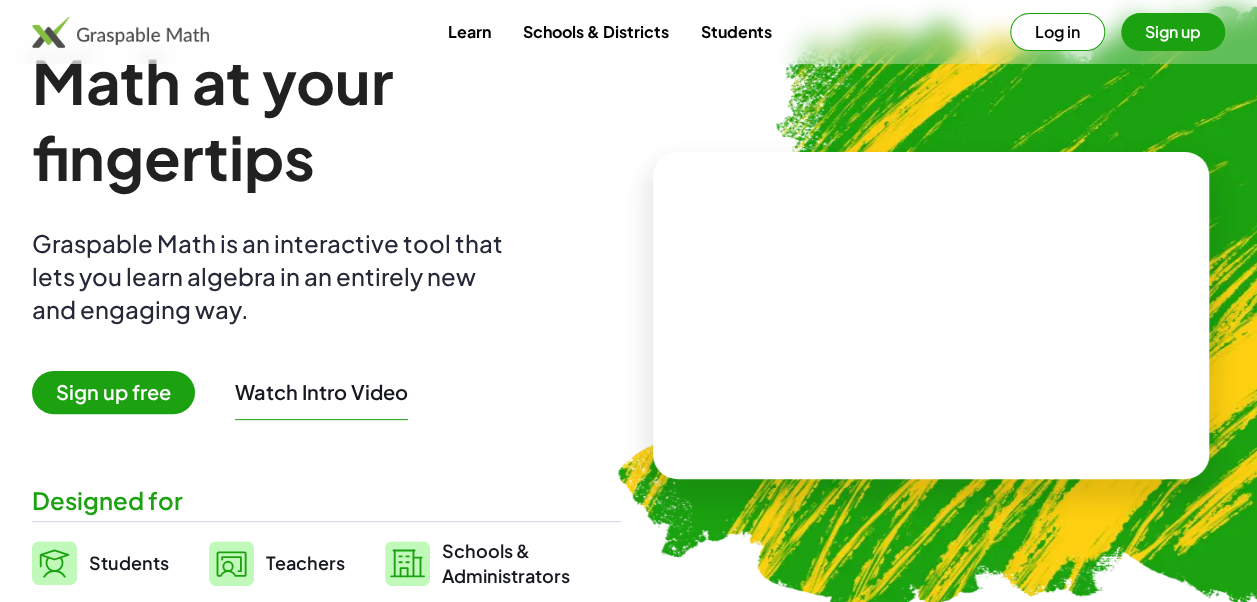 scroll, scrollTop: 100, scrollLeft: 0, axis: vertical 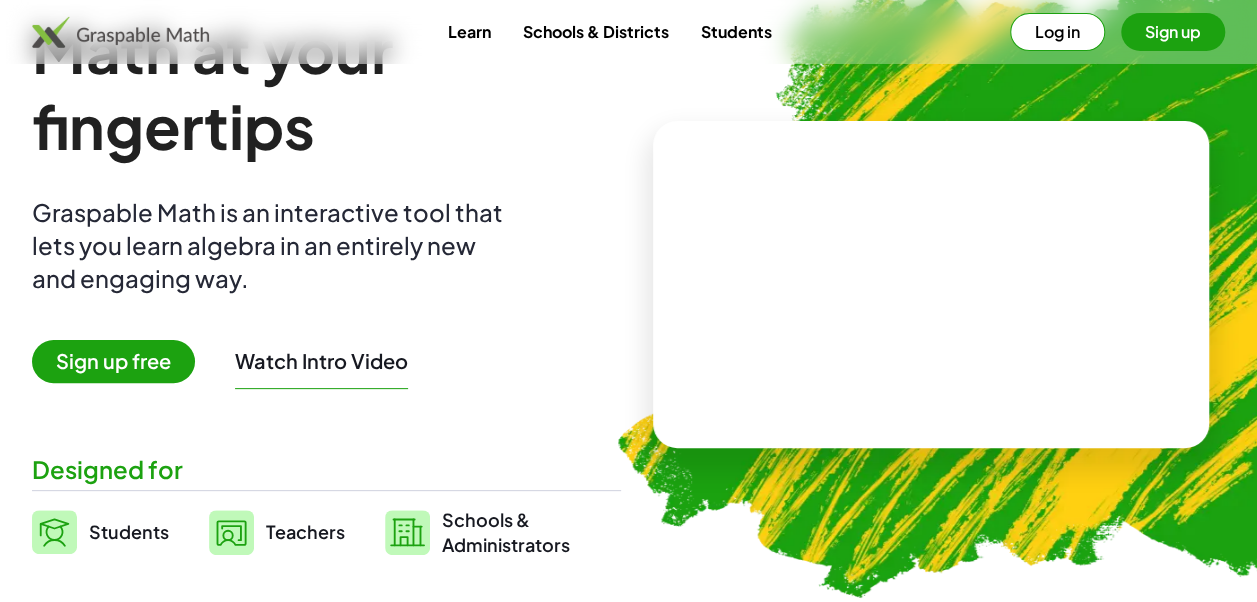 click on "Sign up free" at bounding box center (113, 361) 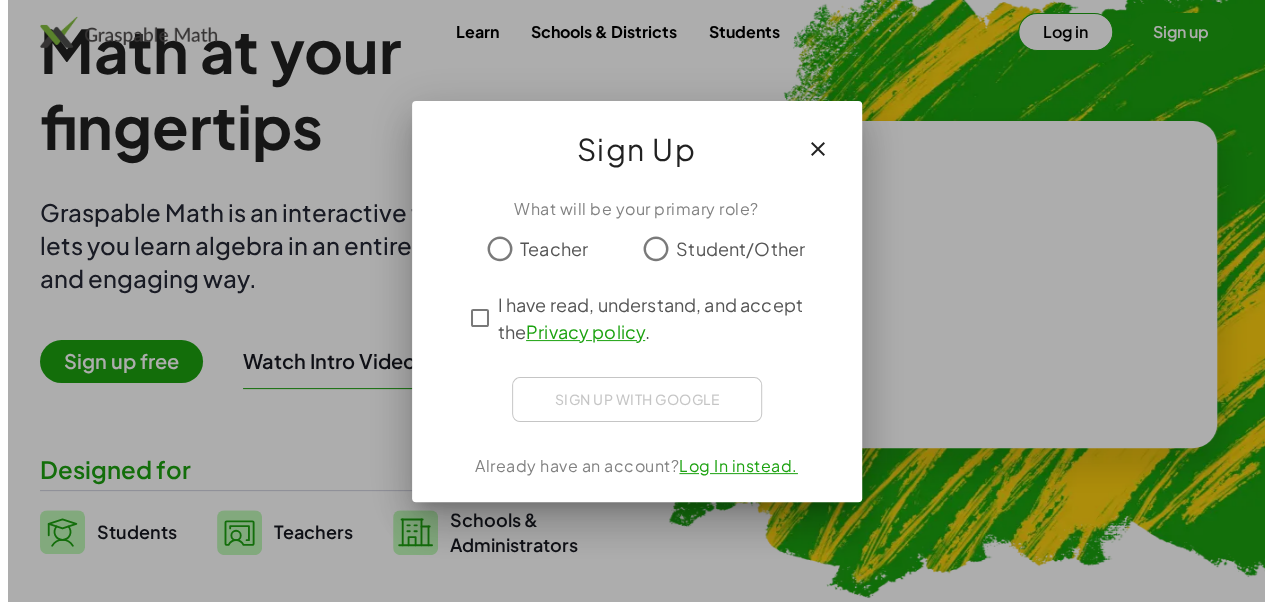 scroll, scrollTop: 0, scrollLeft: 0, axis: both 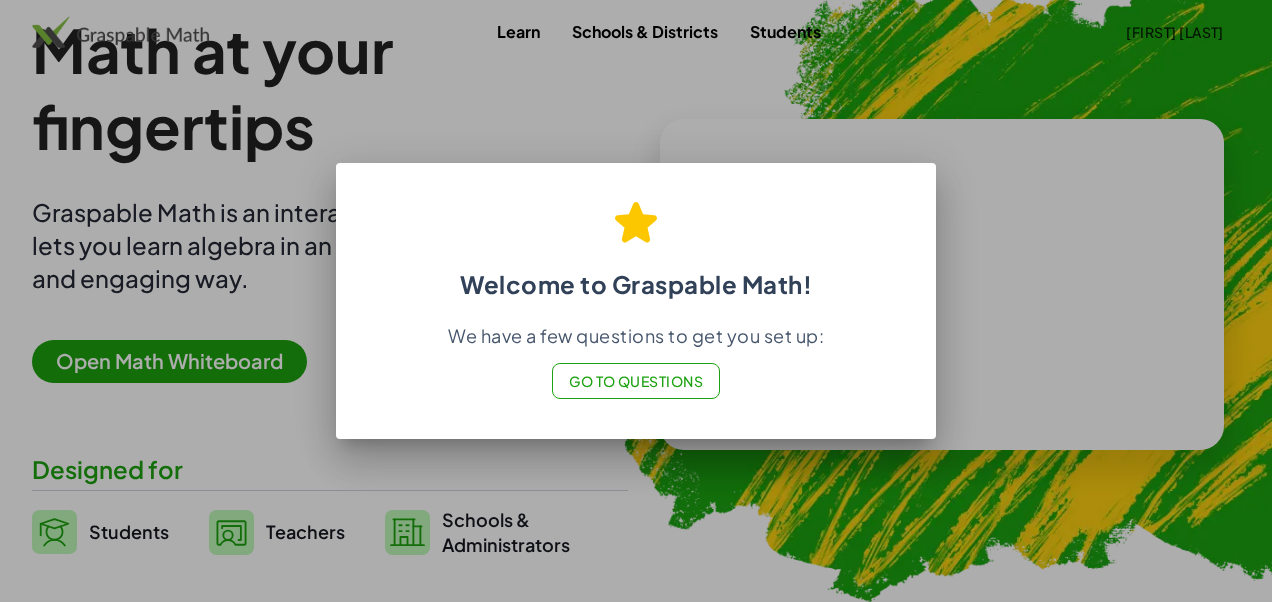 click on "Go to Questions" at bounding box center (636, 381) 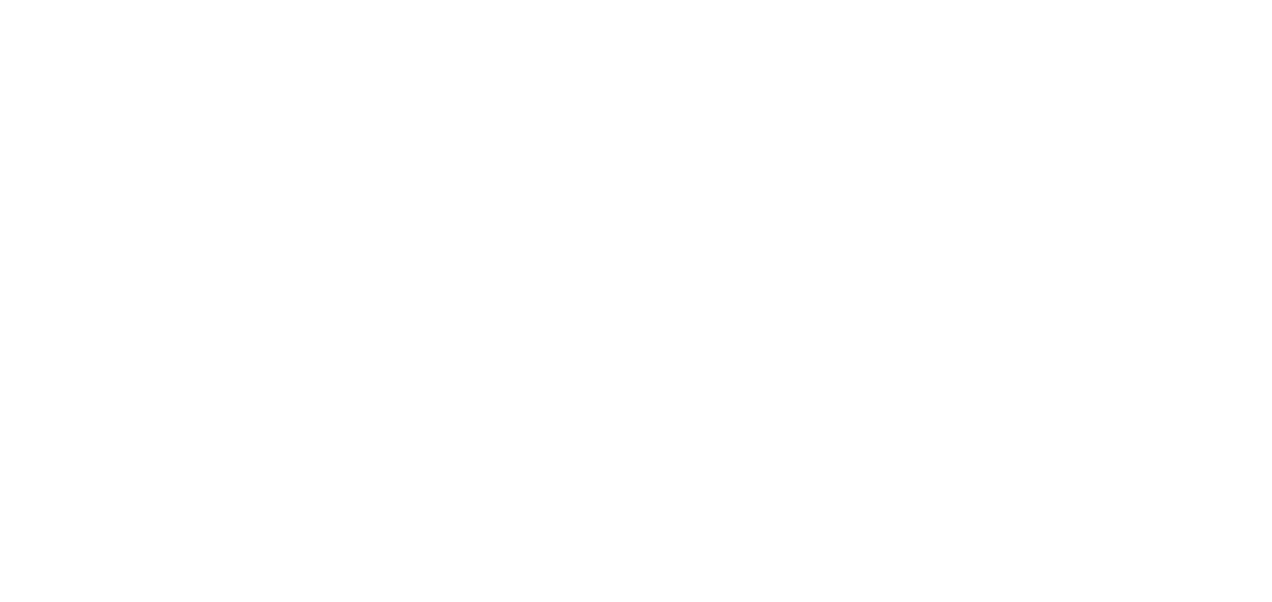 scroll, scrollTop: 0, scrollLeft: 0, axis: both 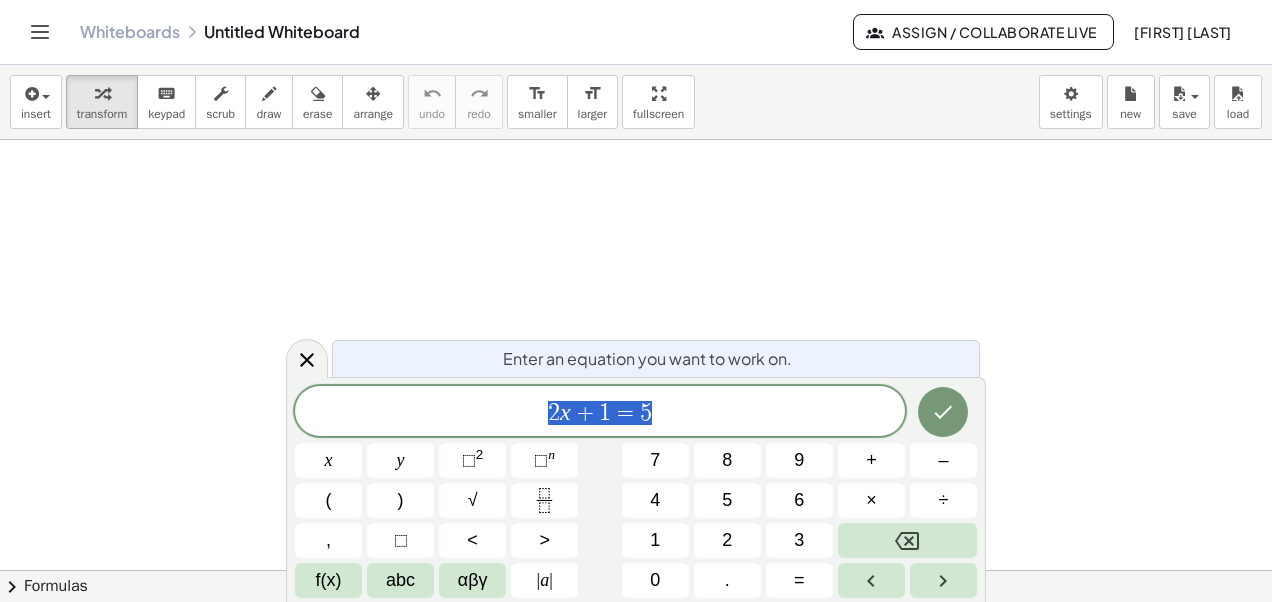 drag, startPoint x: 321, startPoint y: 226, endPoint x: 355, endPoint y: 199, distance: 43.416588 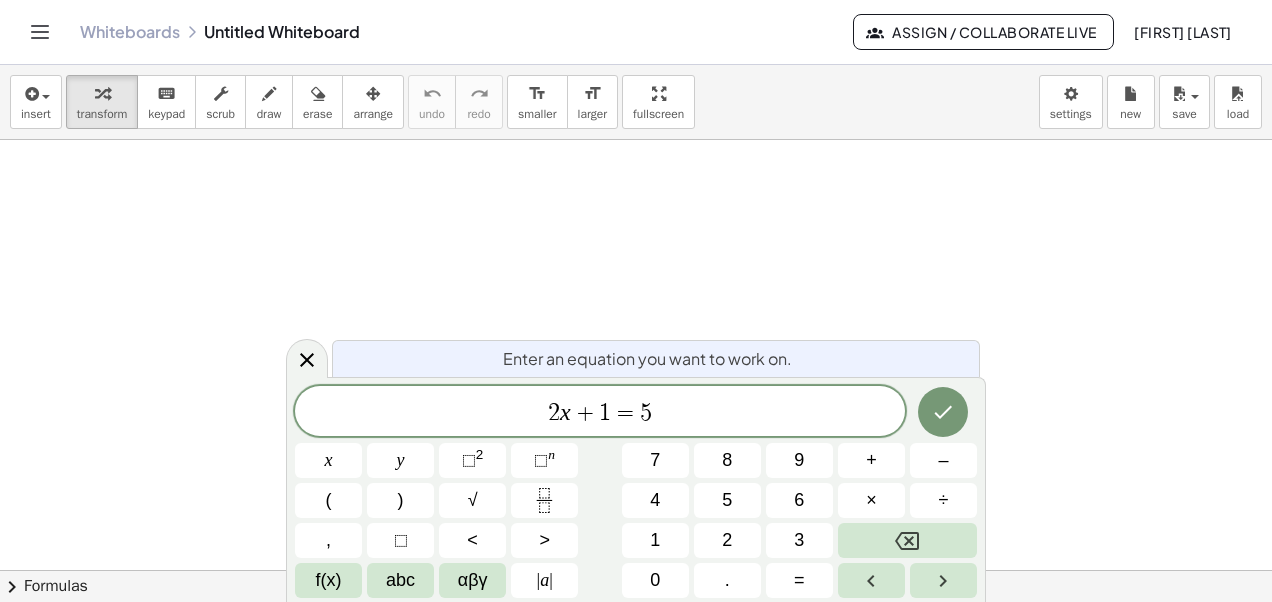 click 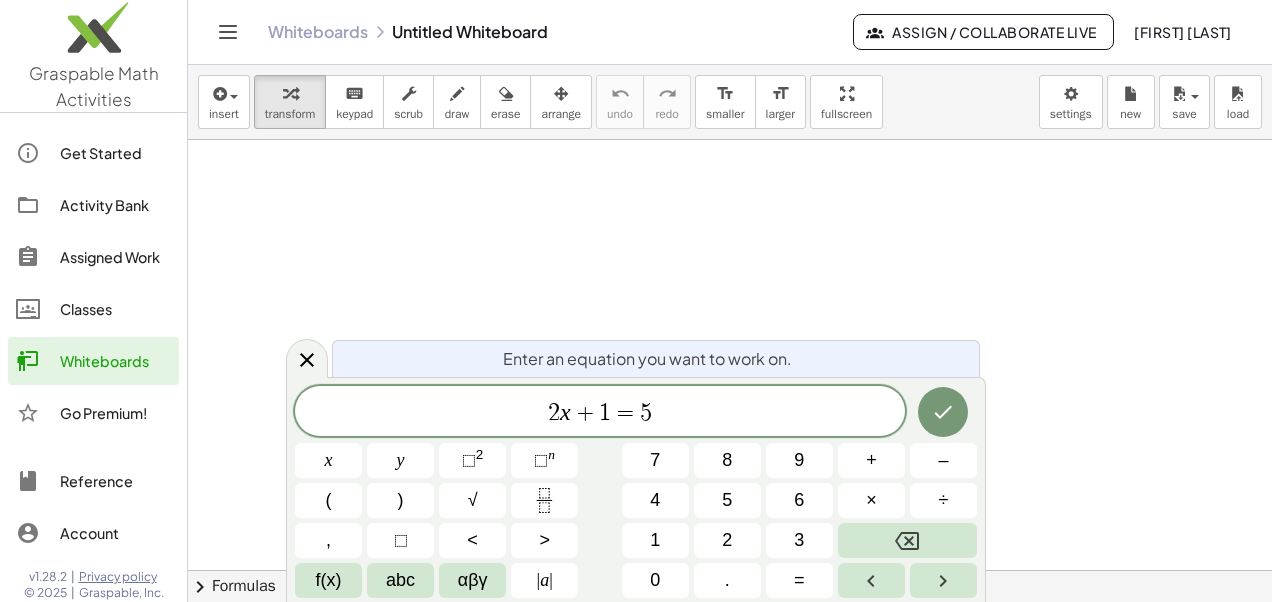 click on "Classes" 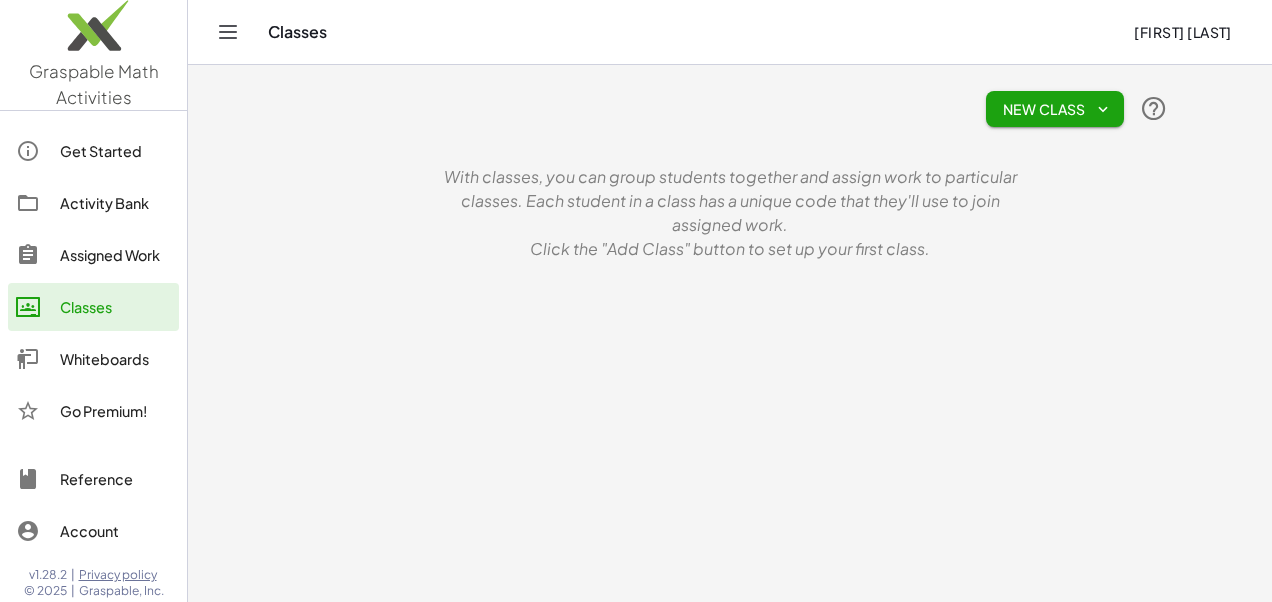 scroll, scrollTop: 0, scrollLeft: 0, axis: both 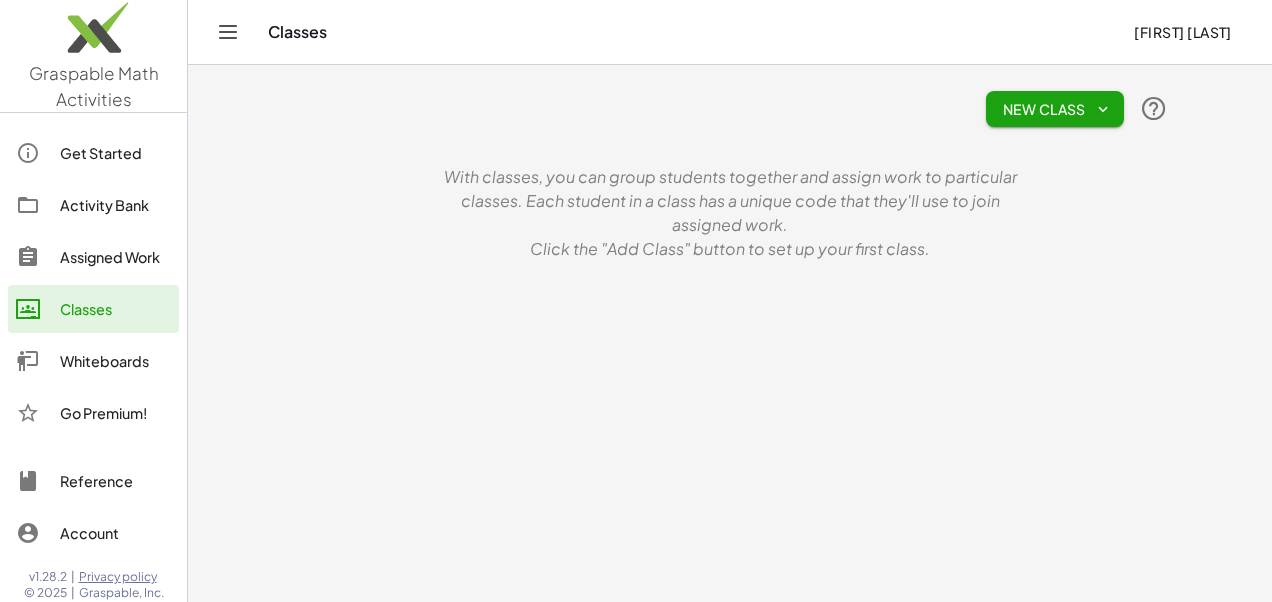 click at bounding box center (228, 32) 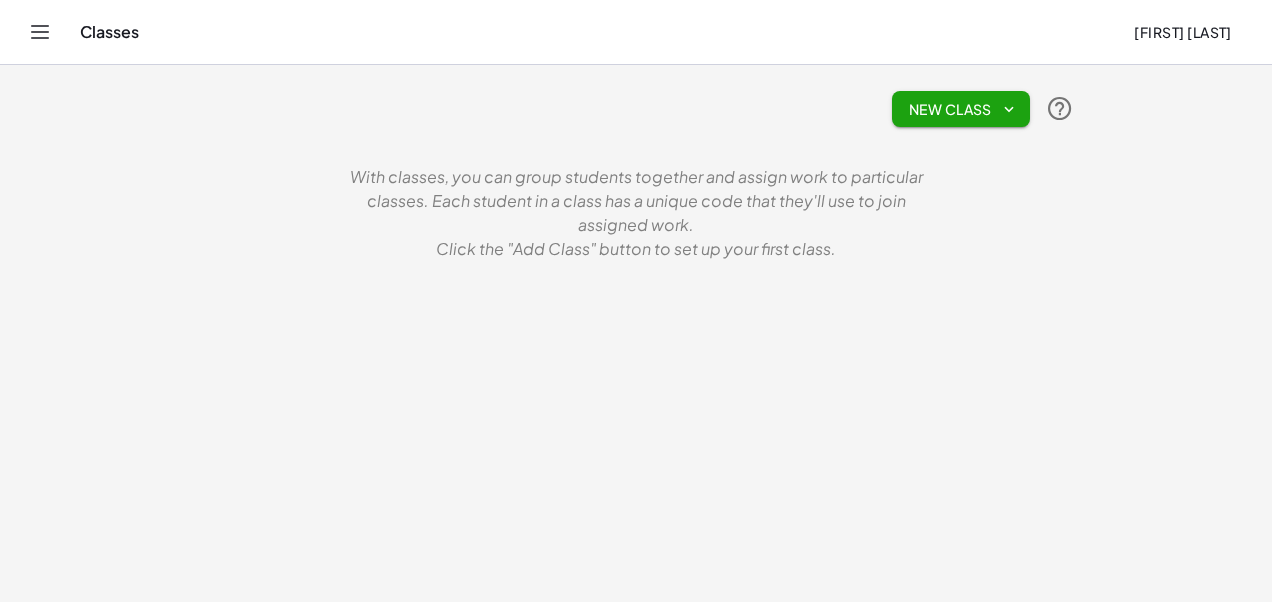 click on "Classes" at bounding box center (599, 32) 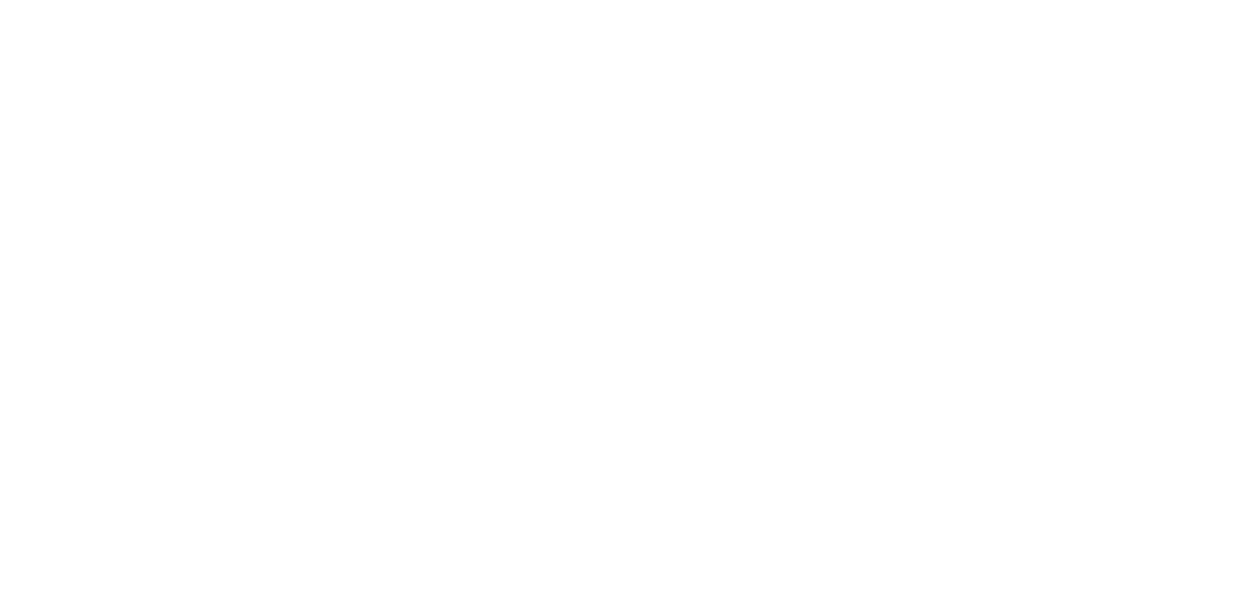 scroll, scrollTop: 0, scrollLeft: 0, axis: both 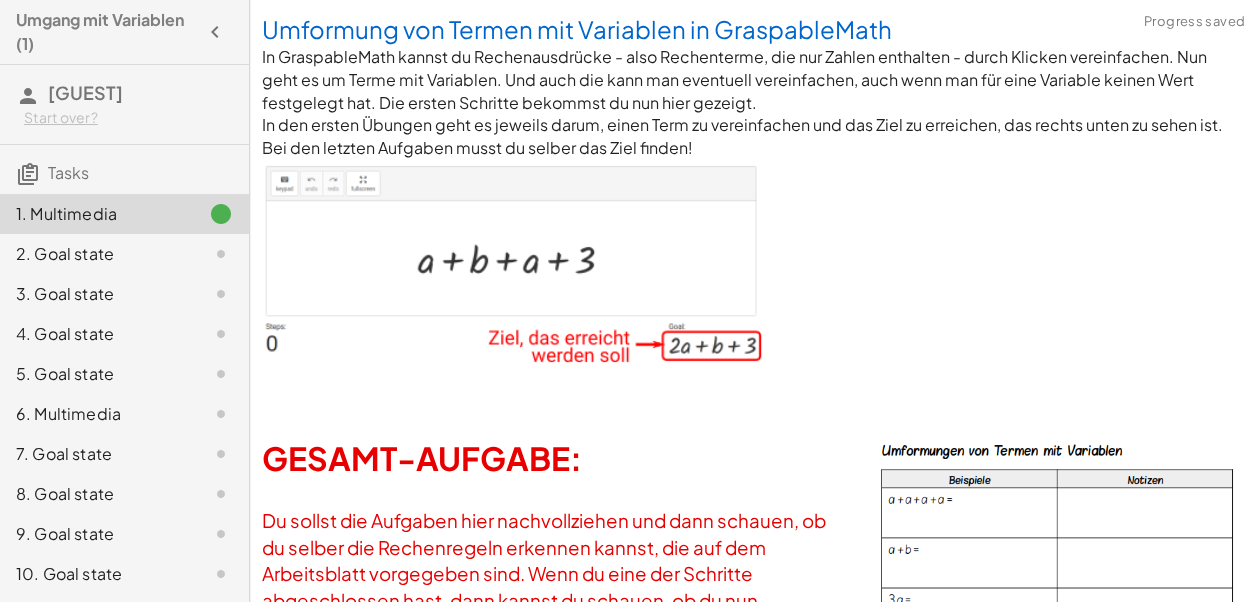 click on "2. Goal state" 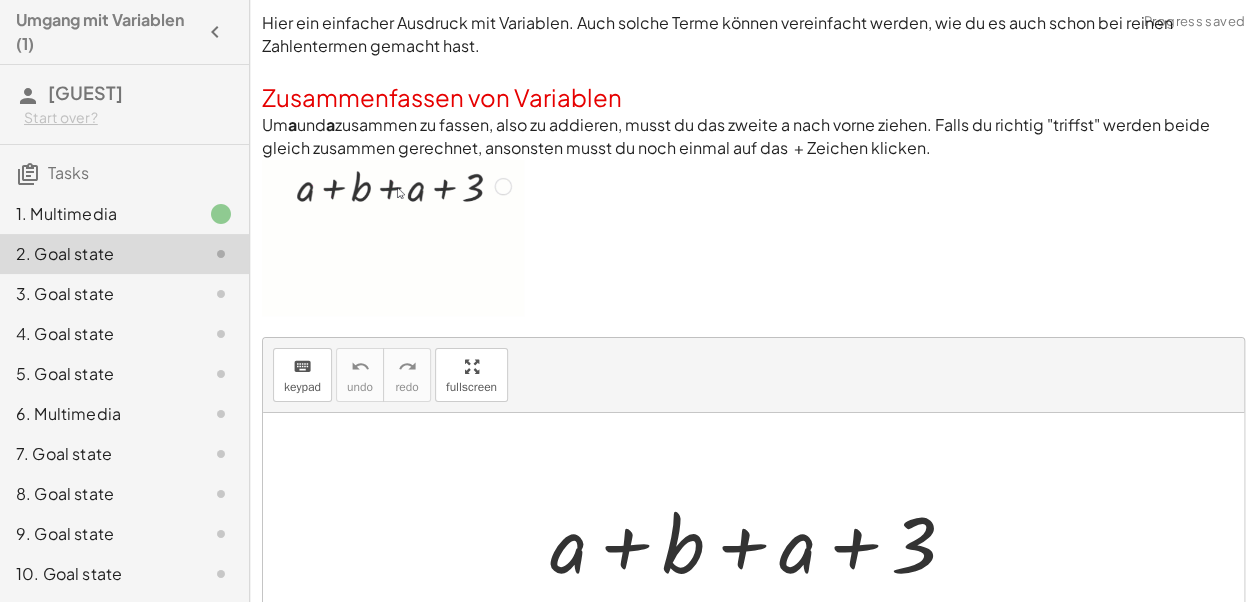click on "1. Multimedia" 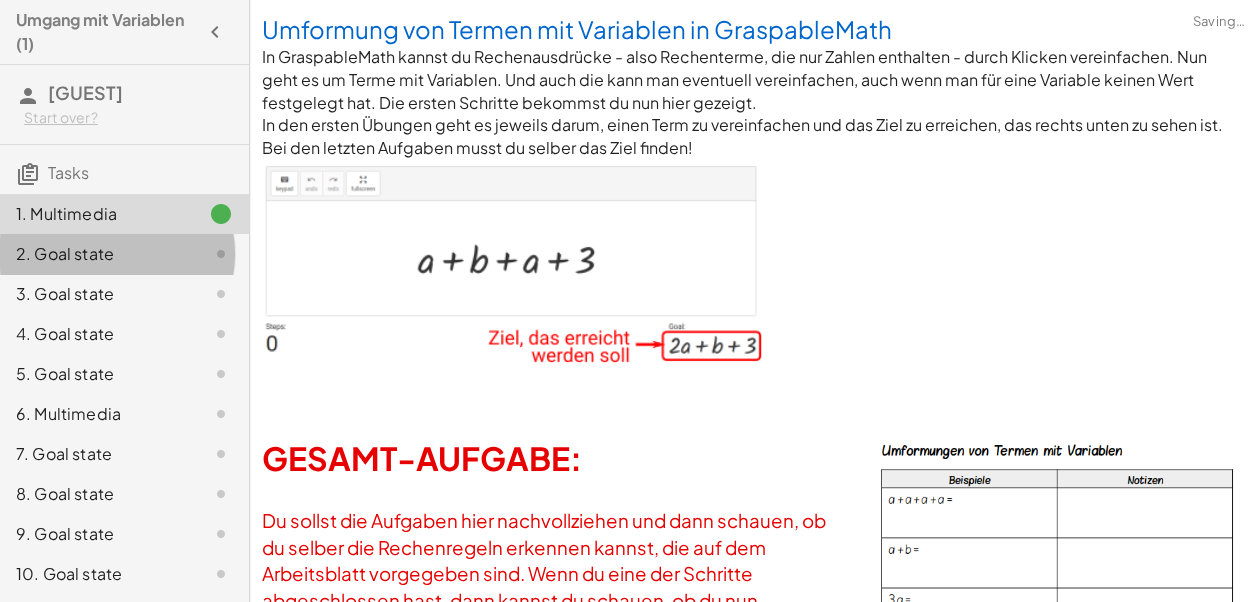 click on "2. Goal state" 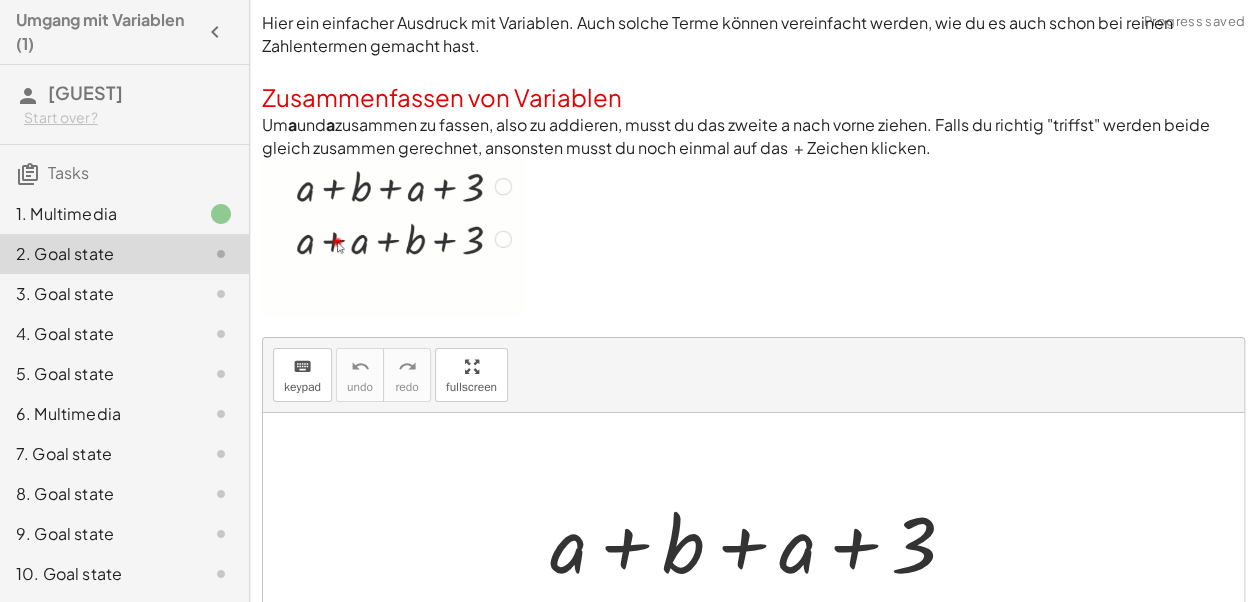 click on "1. Multimedia" 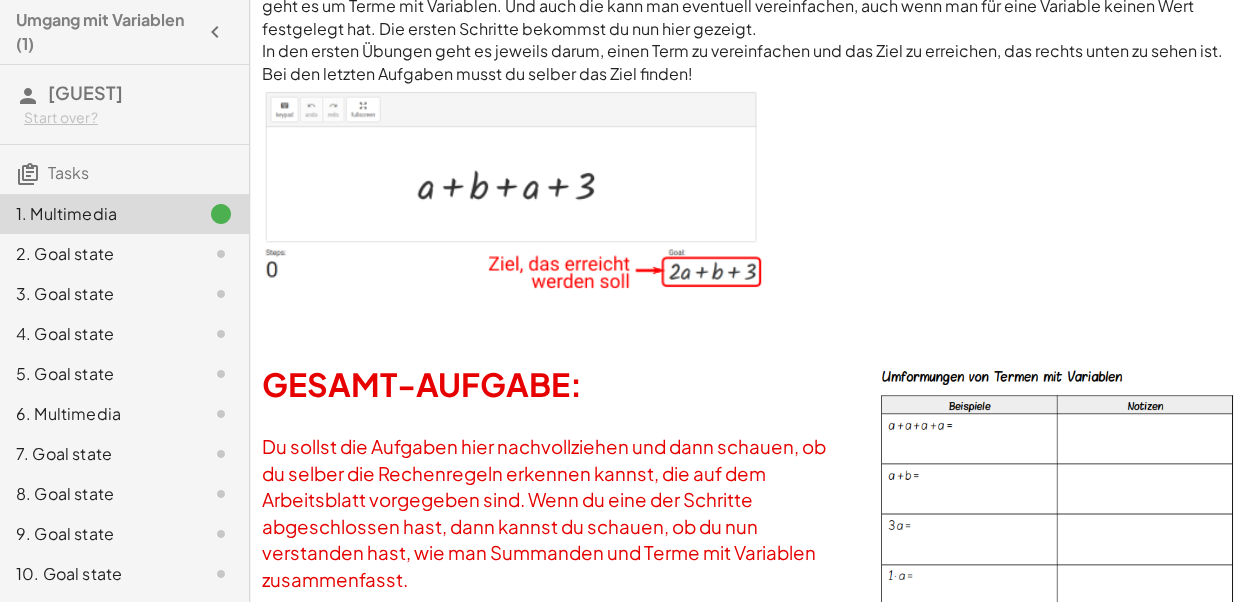 scroll, scrollTop: 100, scrollLeft: 0, axis: vertical 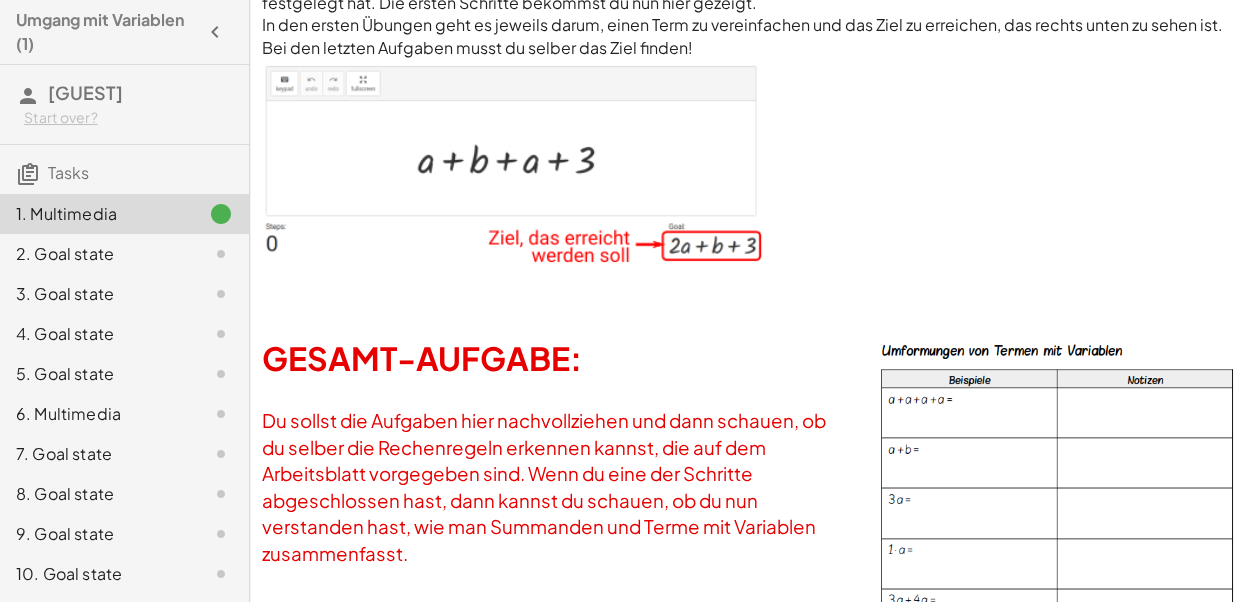 click at bounding box center (511, 161) 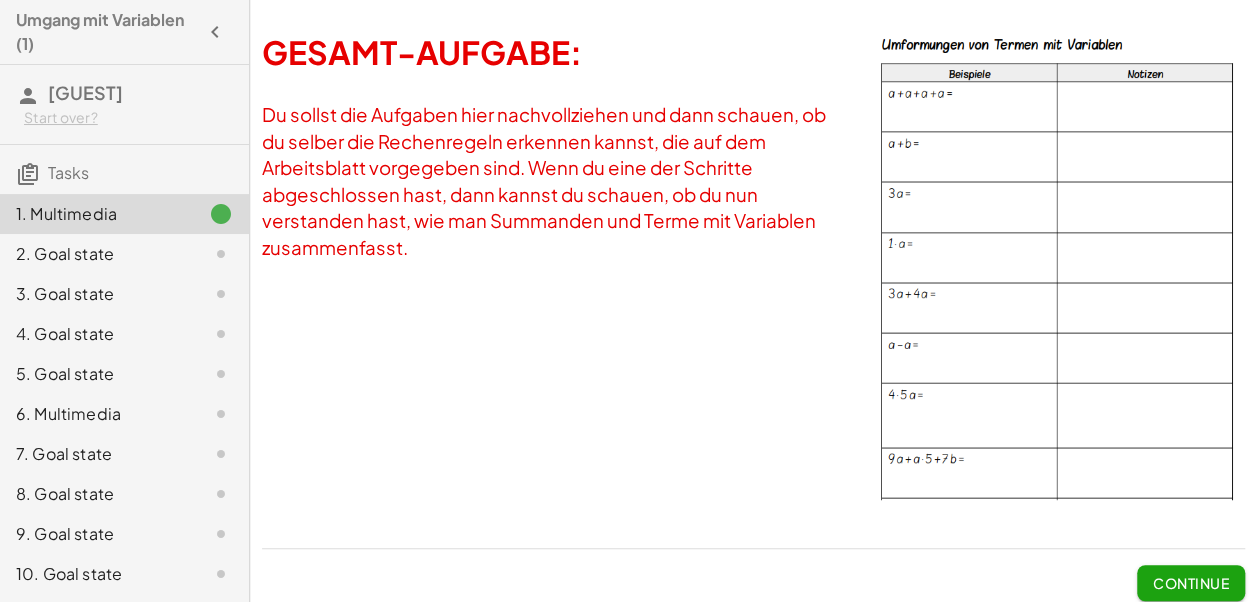 scroll, scrollTop: 415, scrollLeft: 0, axis: vertical 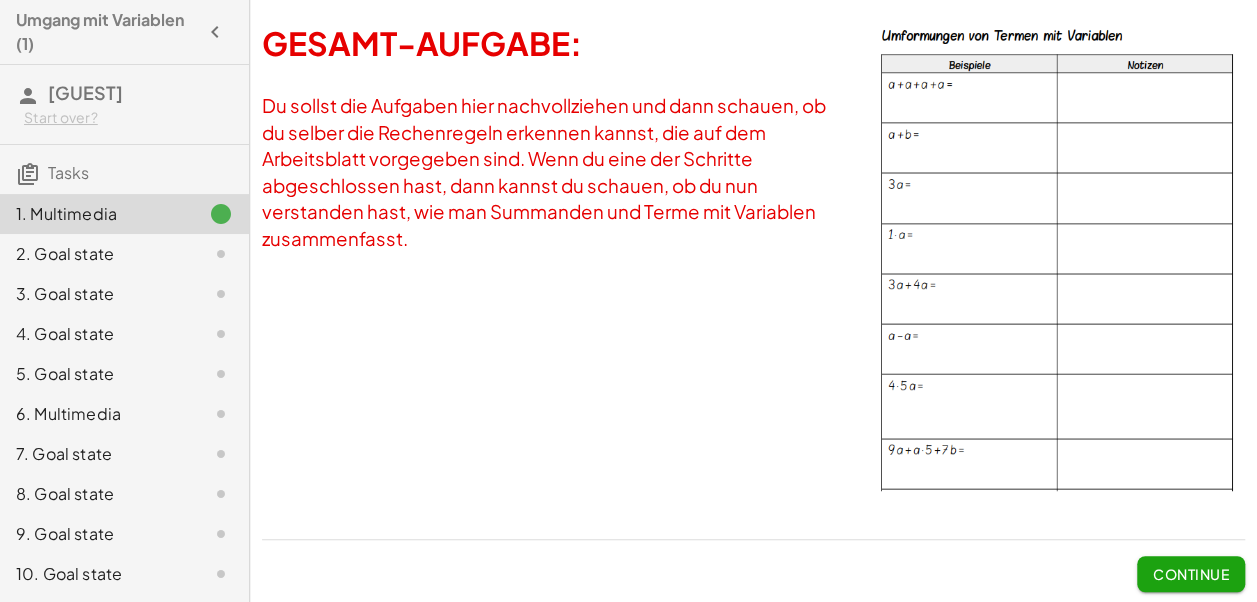 click on "Continue" 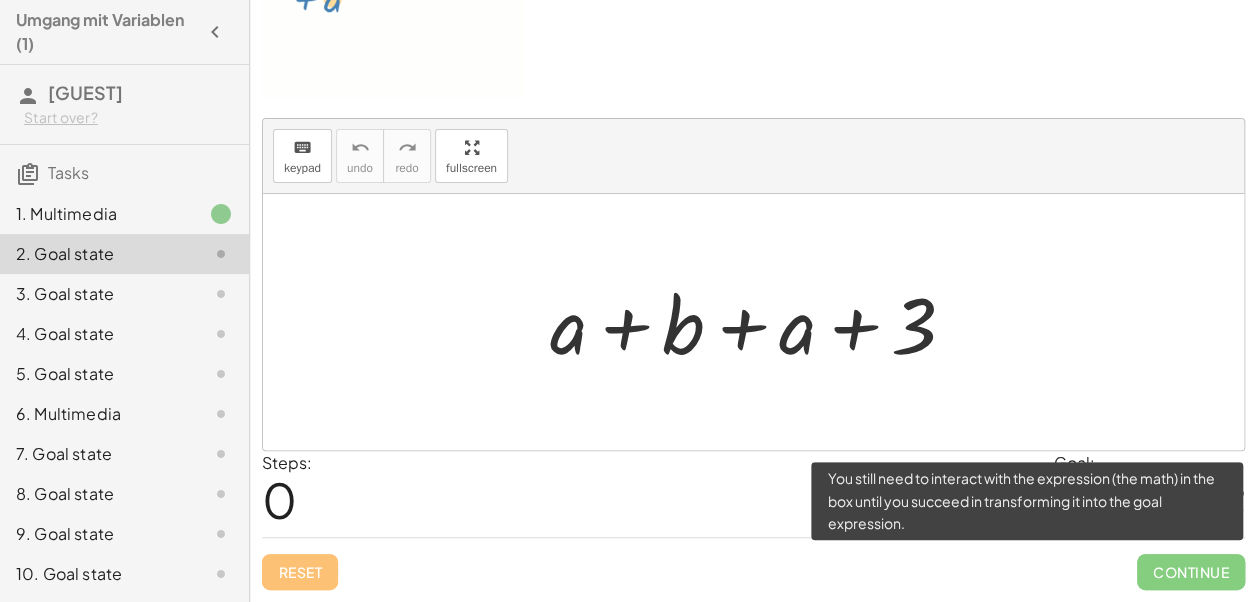 scroll, scrollTop: 215, scrollLeft: 0, axis: vertical 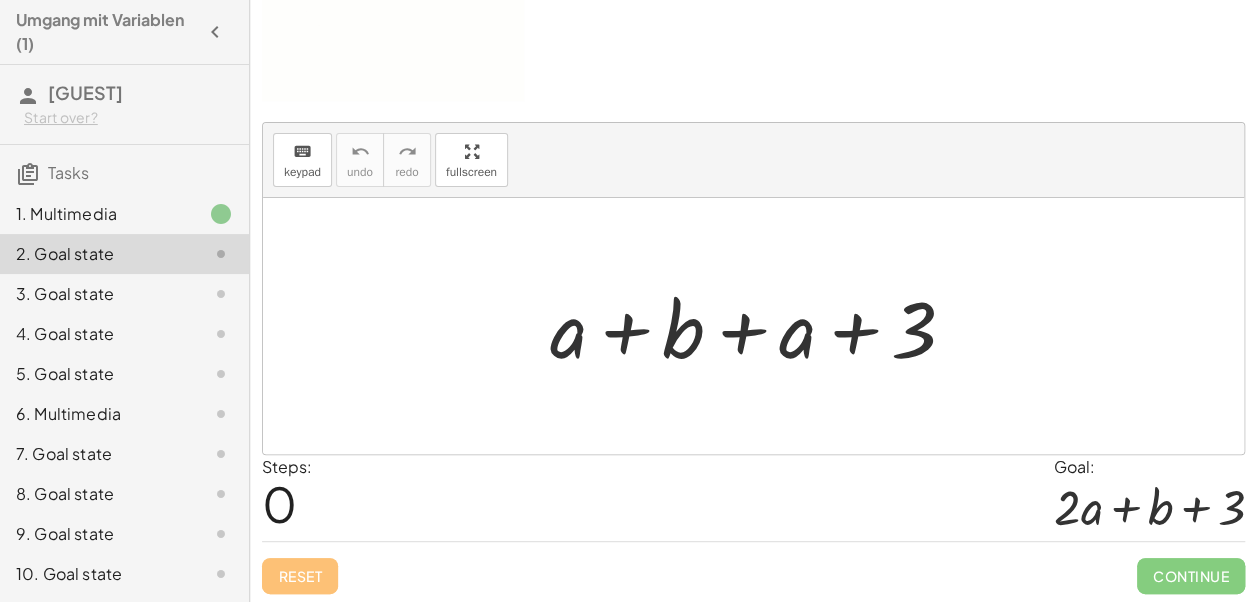 click at bounding box center [761, 326] 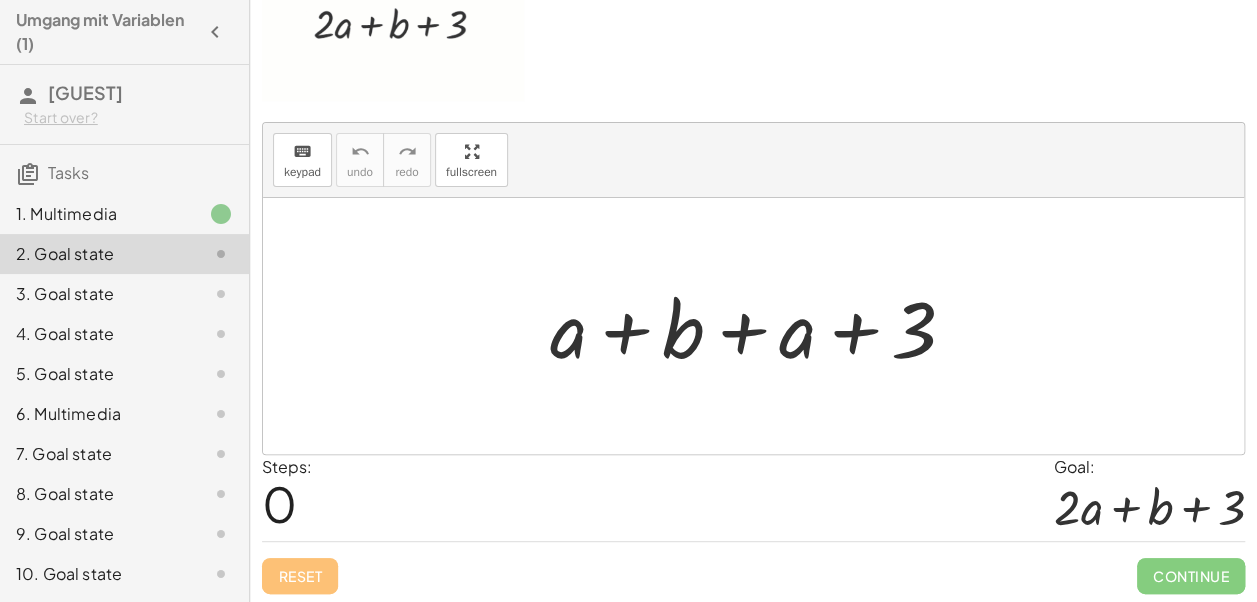 click at bounding box center [761, 326] 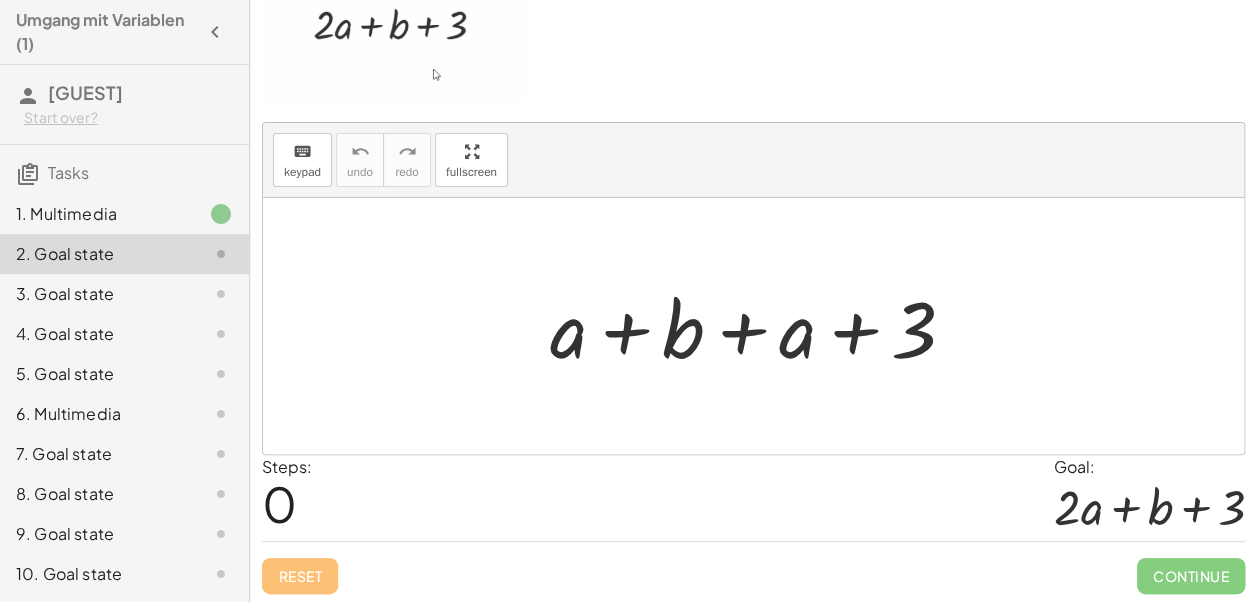 click at bounding box center (761, 326) 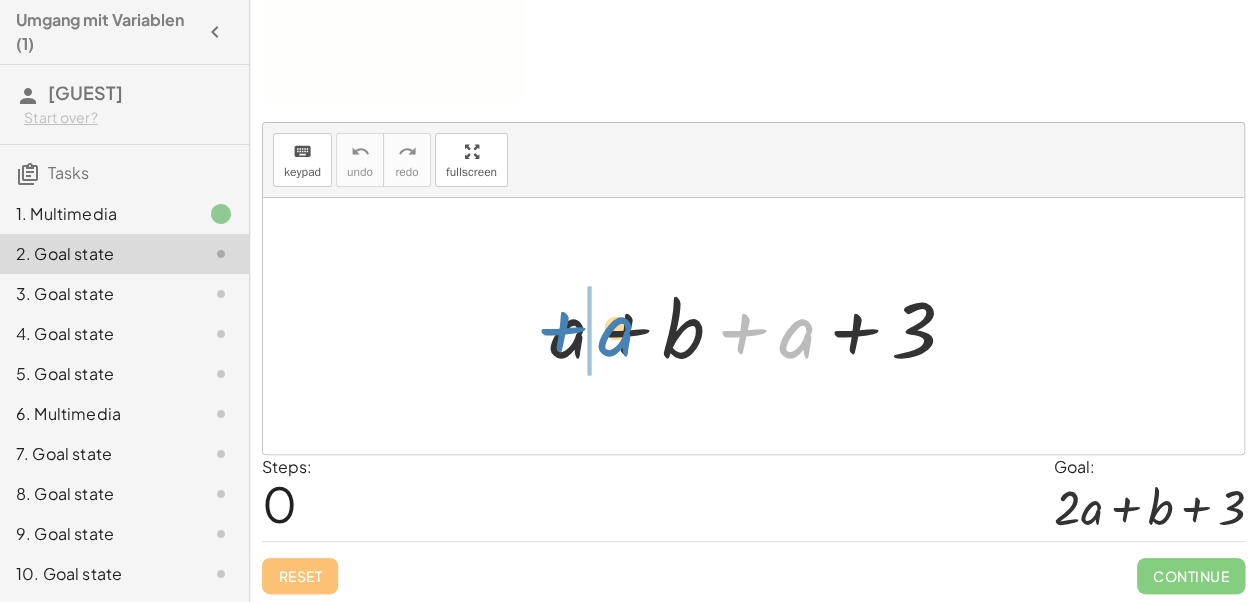 drag, startPoint x: 745, startPoint y: 334, endPoint x: 564, endPoint y: 332, distance: 181.01105 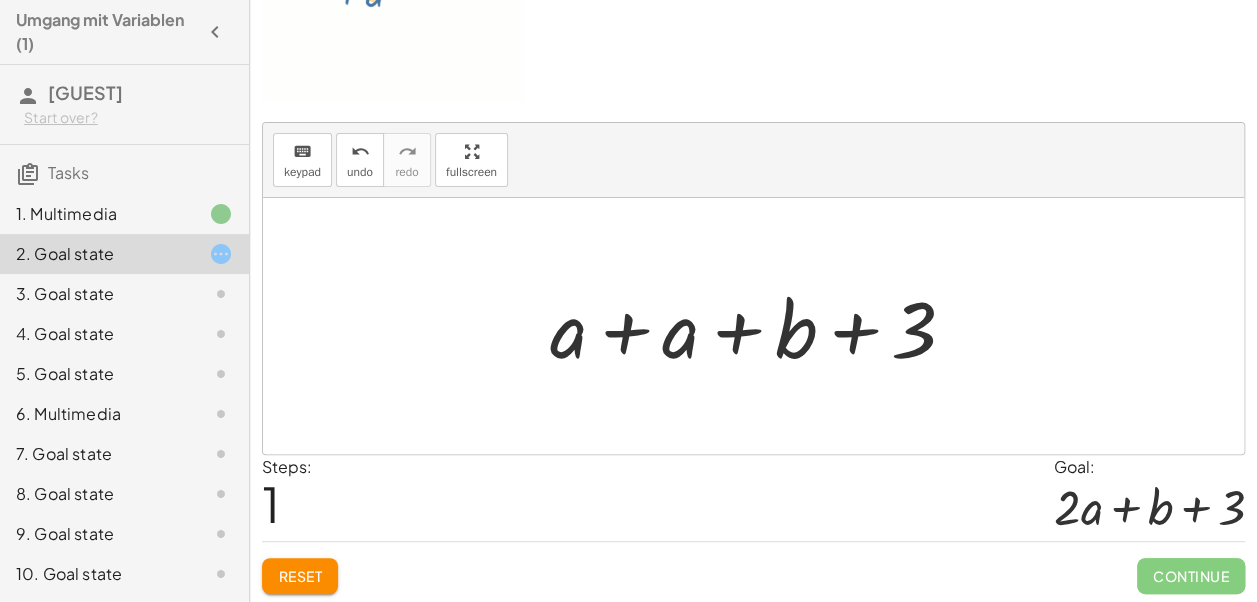 click at bounding box center [761, 326] 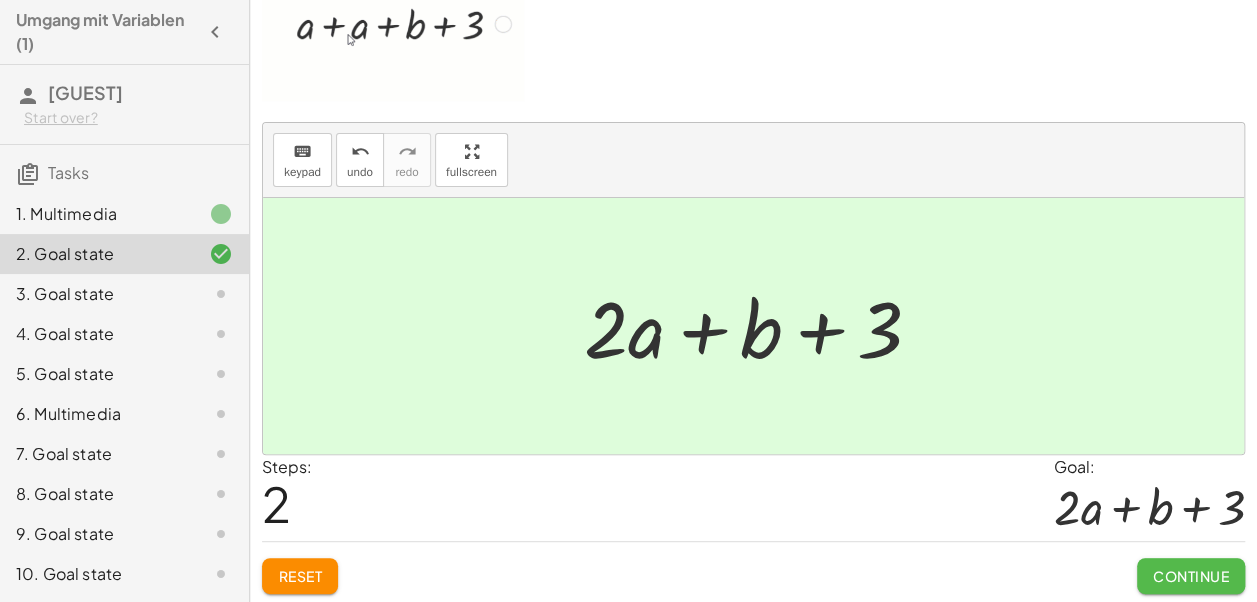 click on "Continue" 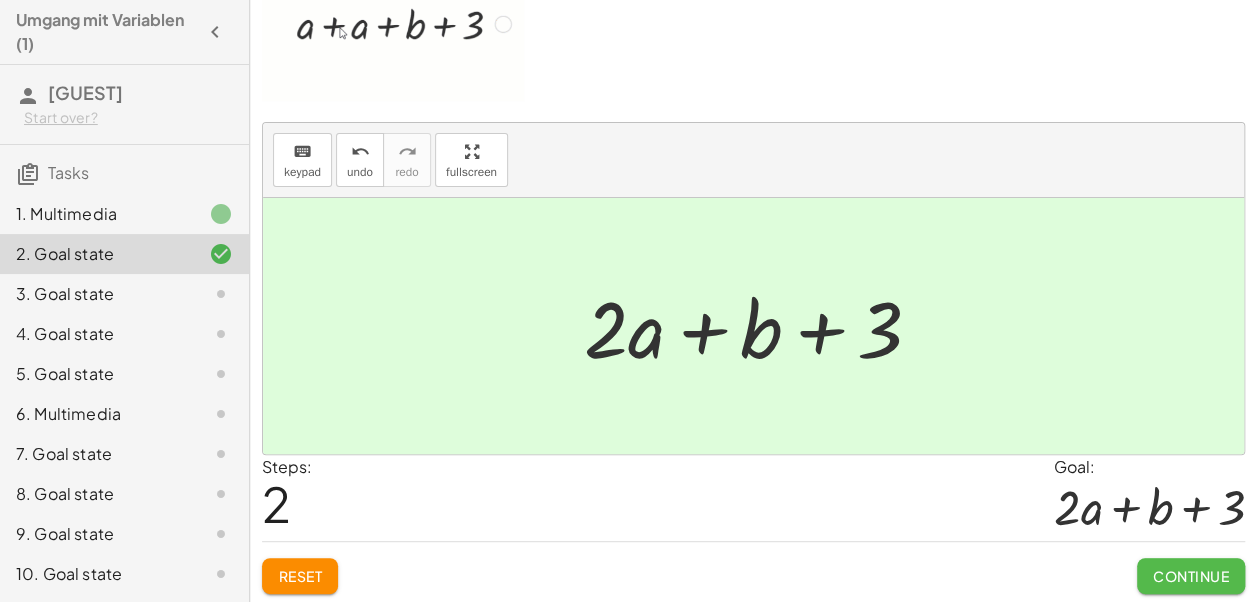 scroll, scrollTop: 0, scrollLeft: 0, axis: both 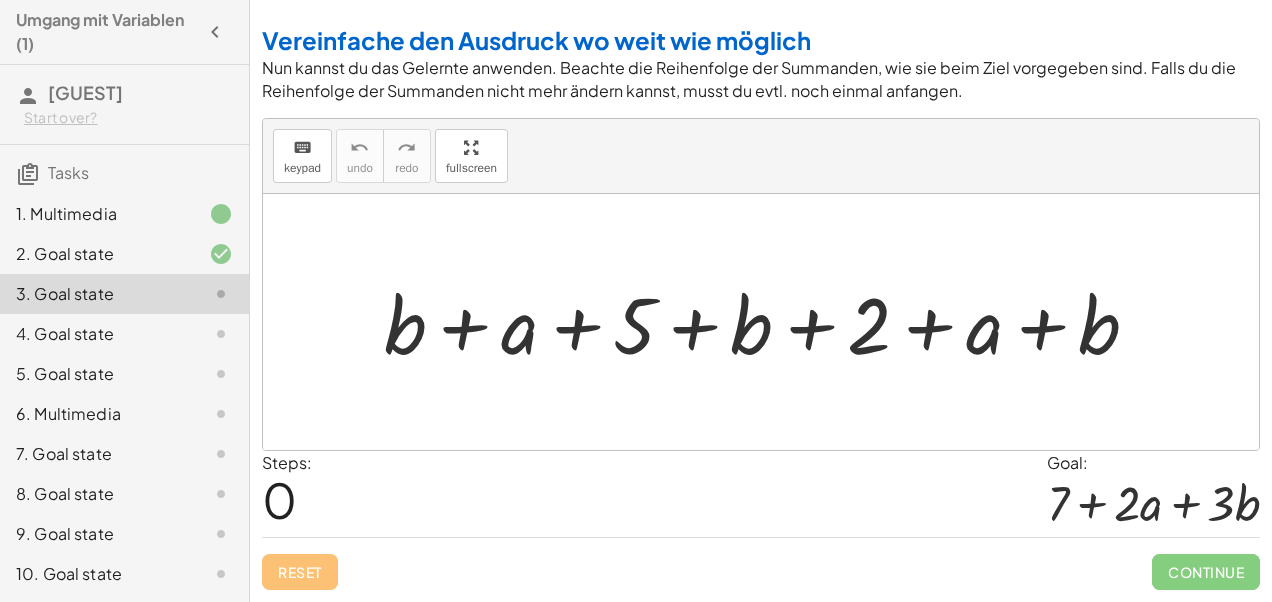 click at bounding box center (769, 322) 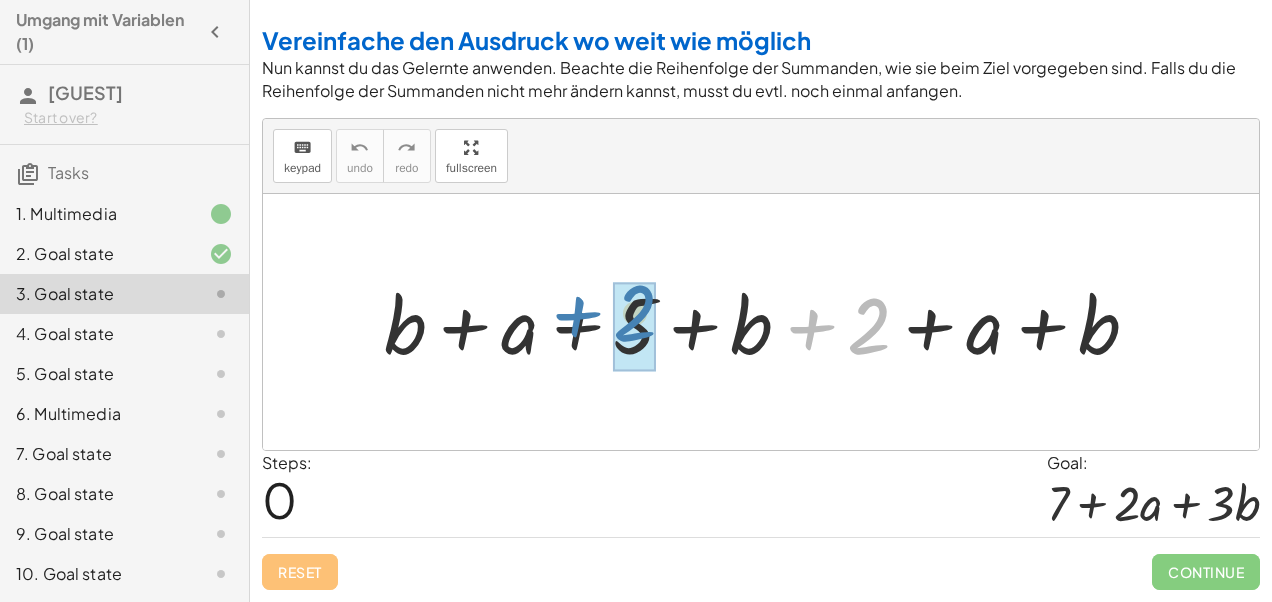 drag, startPoint x: 870, startPoint y: 330, endPoint x: 636, endPoint y: 317, distance: 234.36084 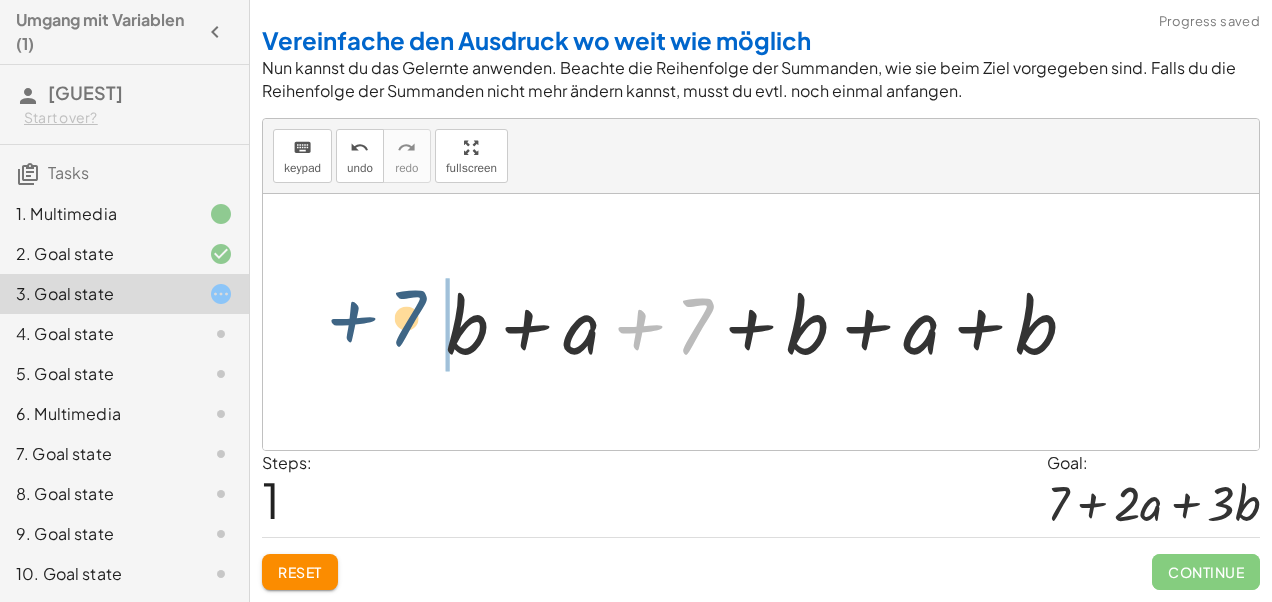 drag, startPoint x: 699, startPoint y: 331, endPoint x: 408, endPoint y: 323, distance: 291.10995 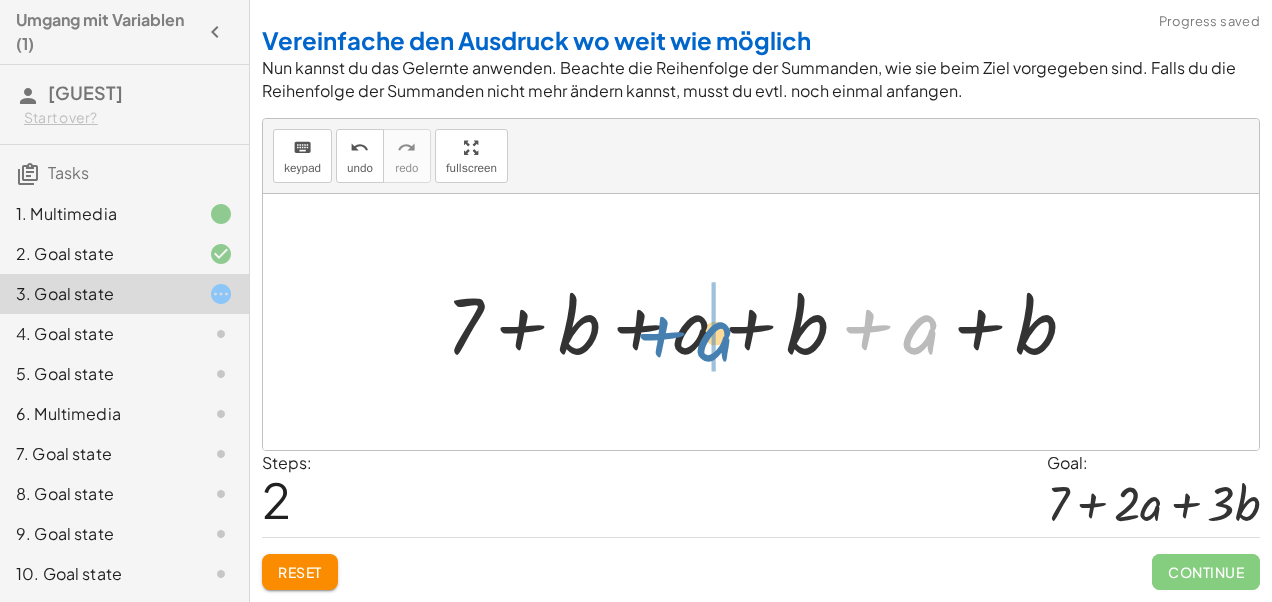 drag, startPoint x: 918, startPoint y: 335, endPoint x: 712, endPoint y: 342, distance: 206.1189 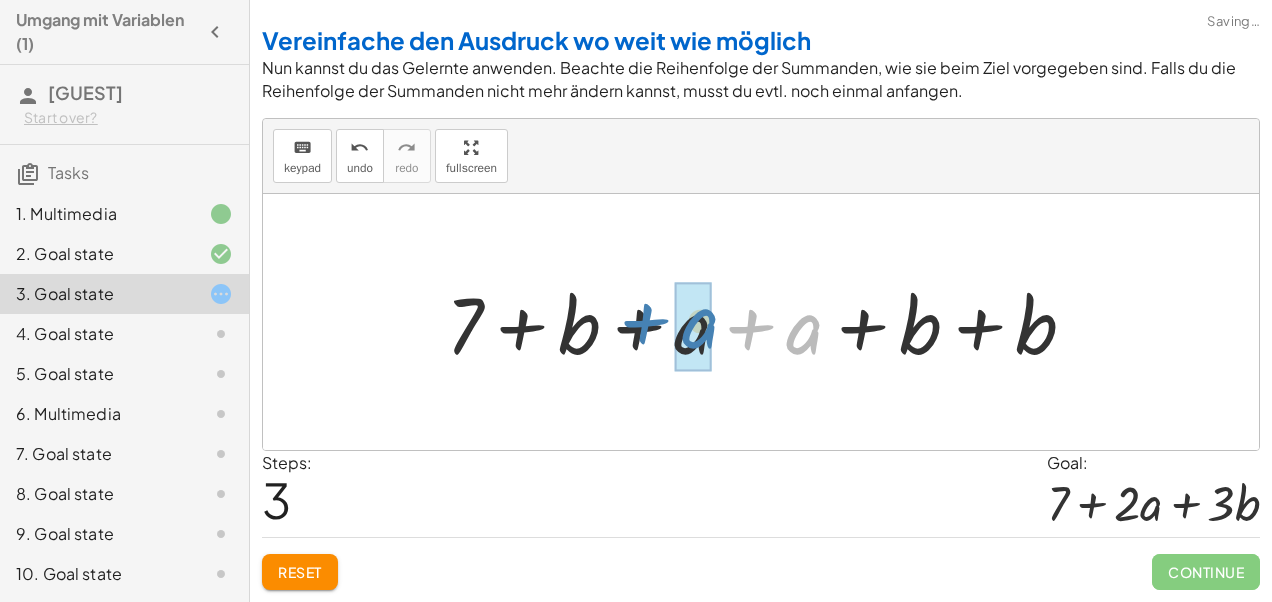 drag, startPoint x: 786, startPoint y: 334, endPoint x: 681, endPoint y: 328, distance: 105.17129 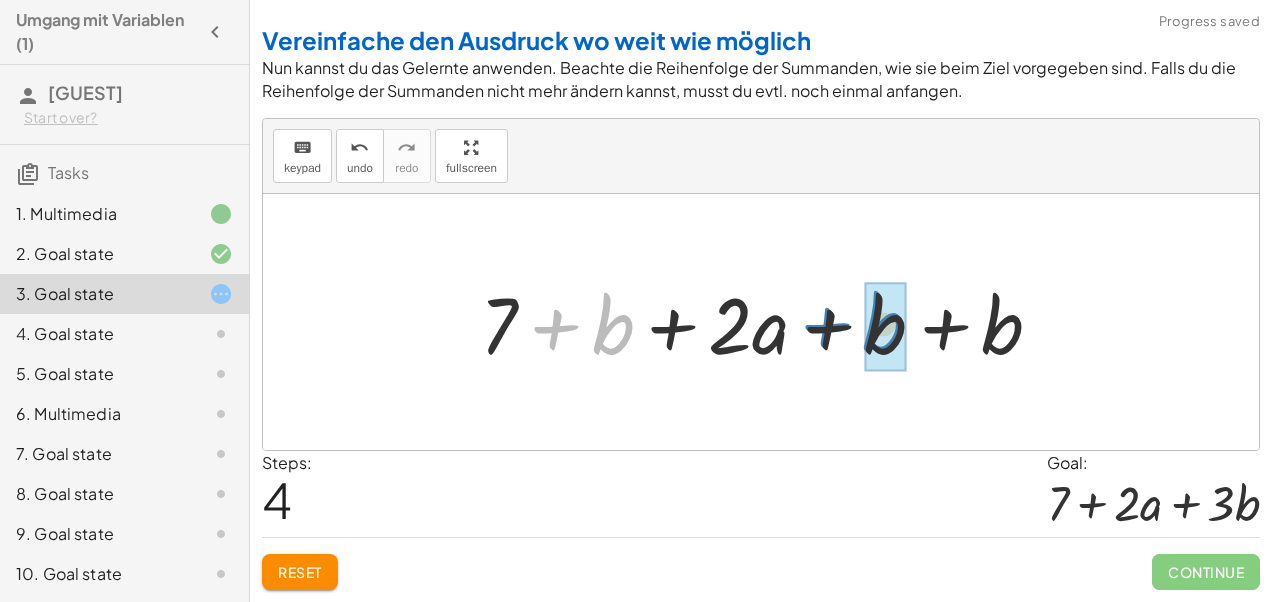 drag, startPoint x: 616, startPoint y: 330, endPoint x: 888, endPoint y: 328, distance: 272.00735 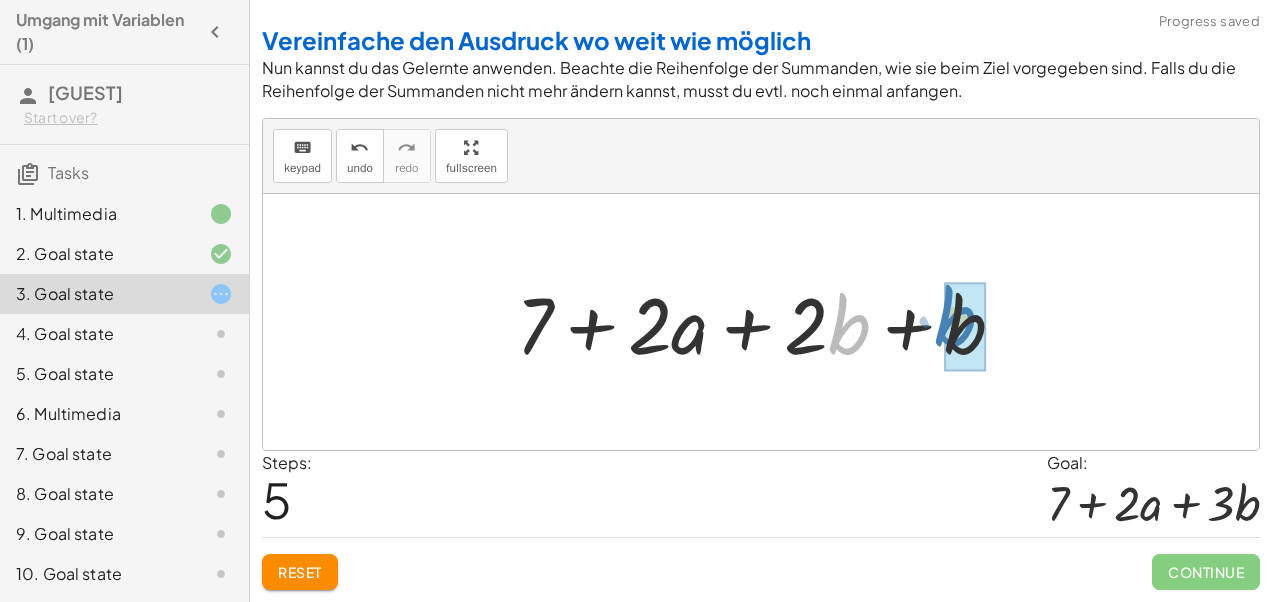 drag, startPoint x: 856, startPoint y: 342, endPoint x: 967, endPoint y: 335, distance: 111.220505 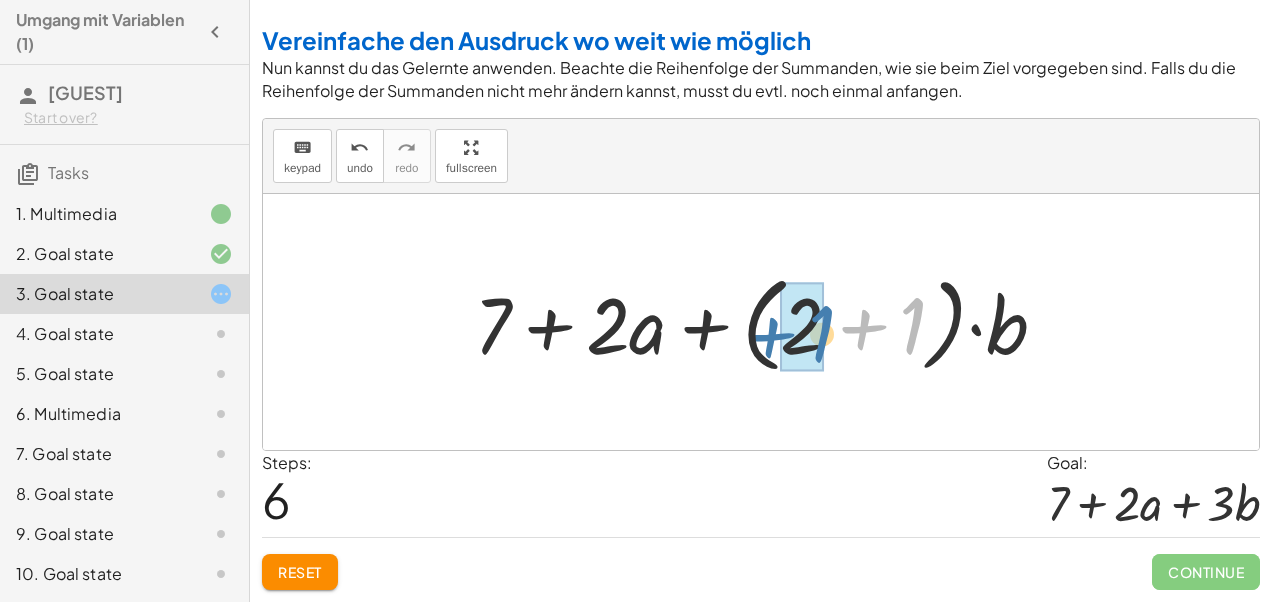 drag, startPoint x: 910, startPoint y: 324, endPoint x: 818, endPoint y: 331, distance: 92.26592 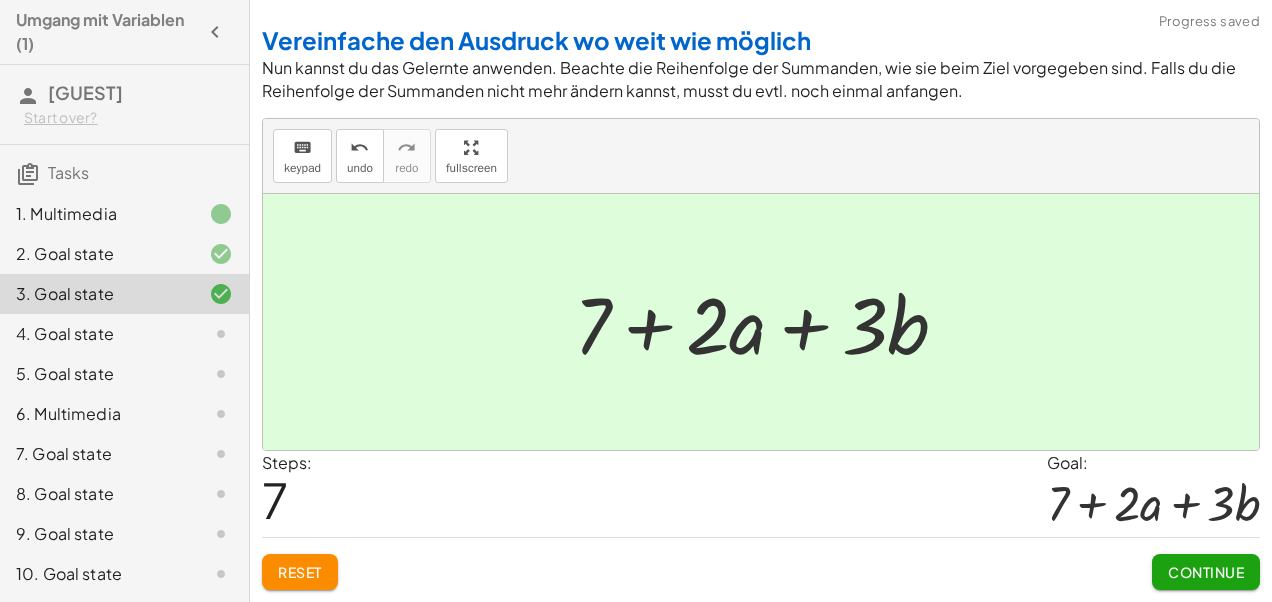 click on "Continue" 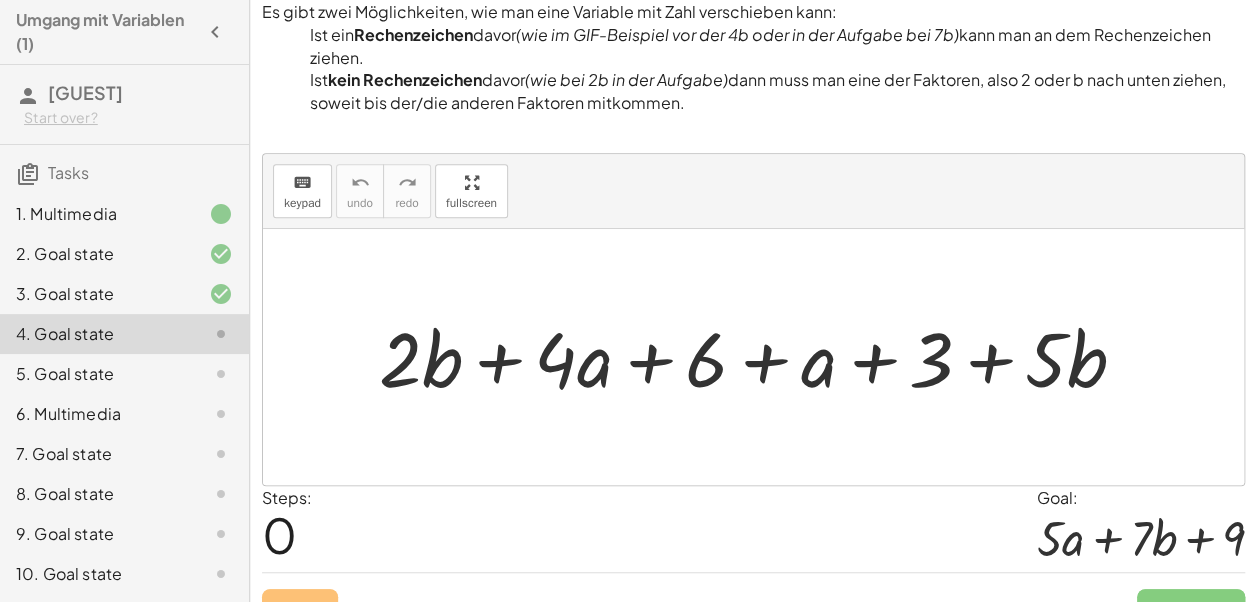 scroll, scrollTop: 493, scrollLeft: 0, axis: vertical 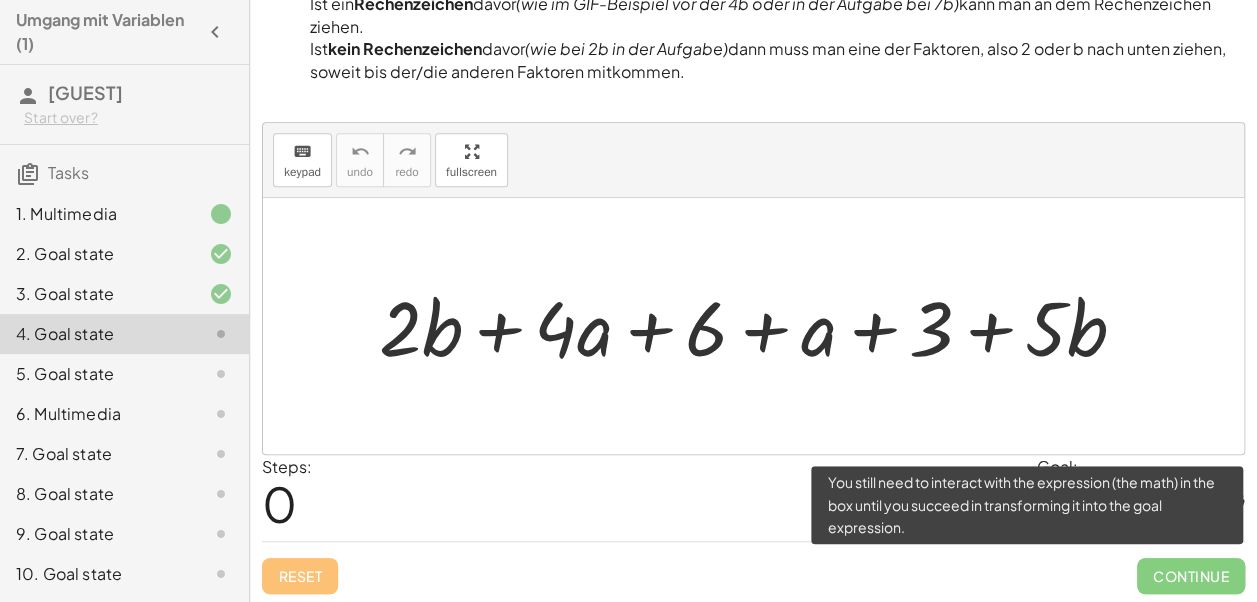 click on "Continue" 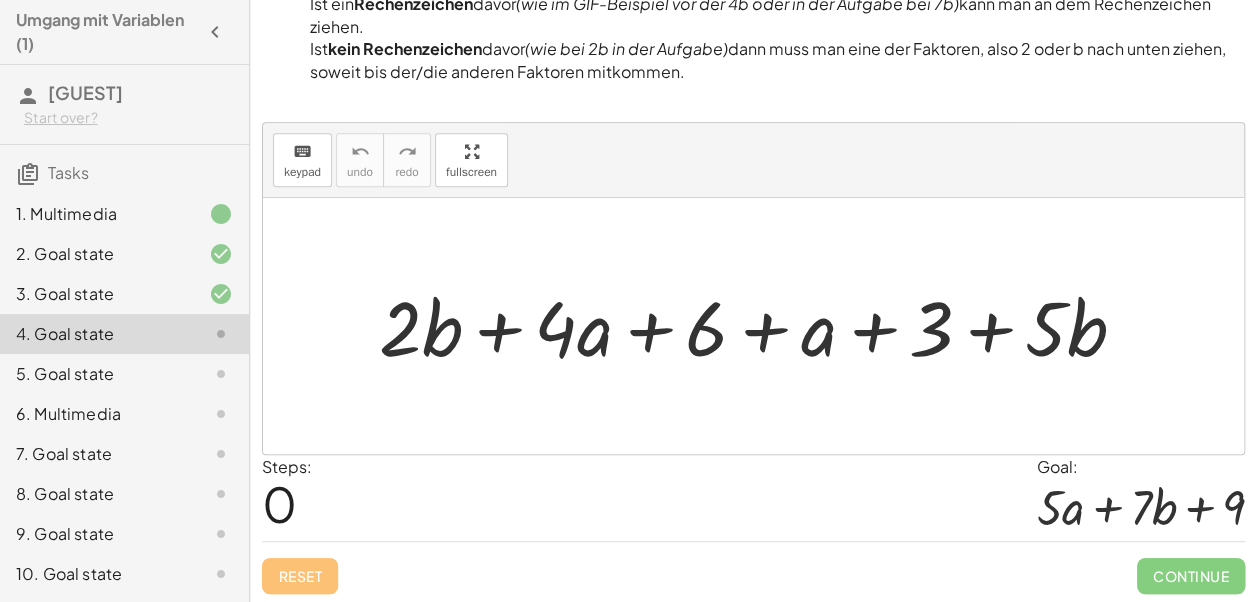 click at bounding box center (760, 326) 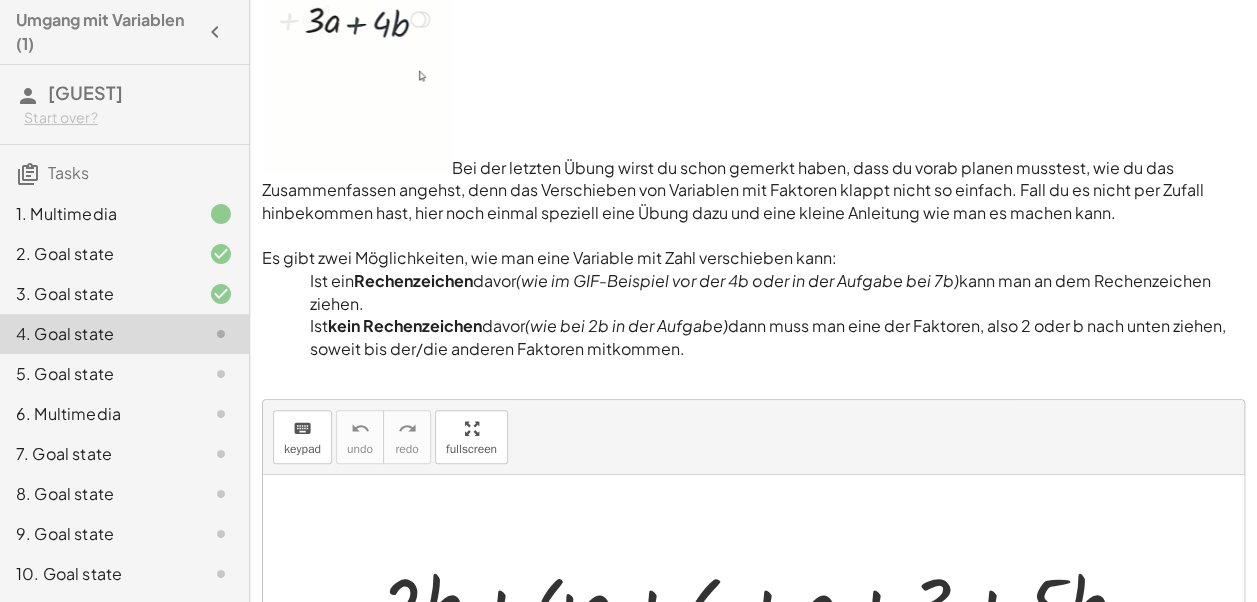 scroll, scrollTop: 93, scrollLeft: 0, axis: vertical 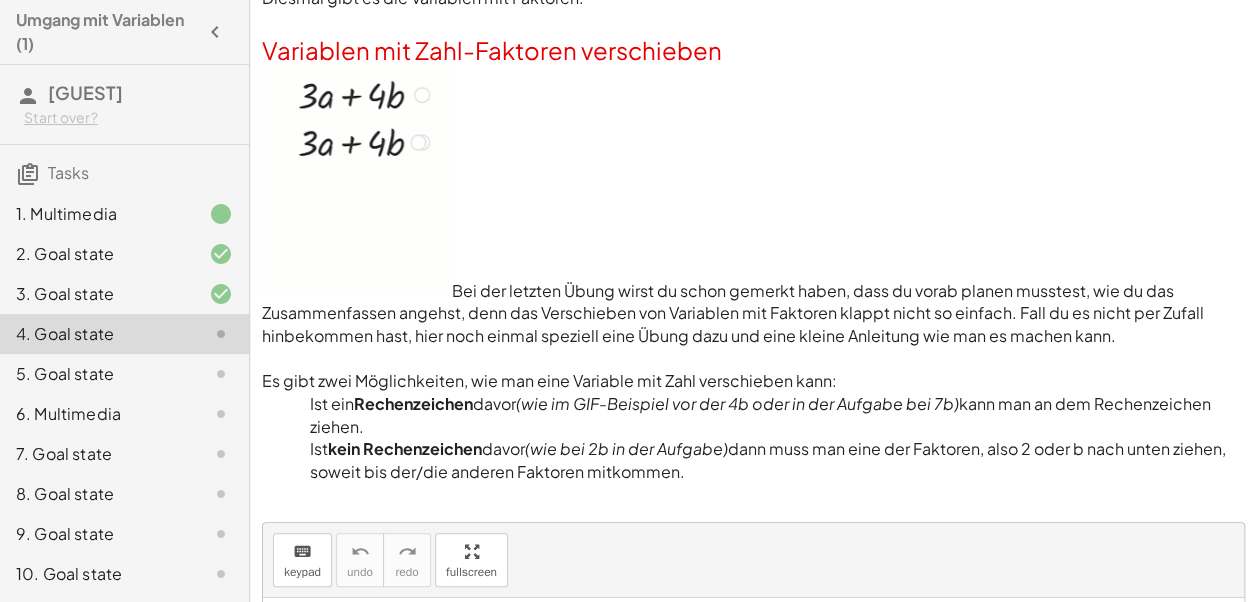 click at bounding box center (357, 182) 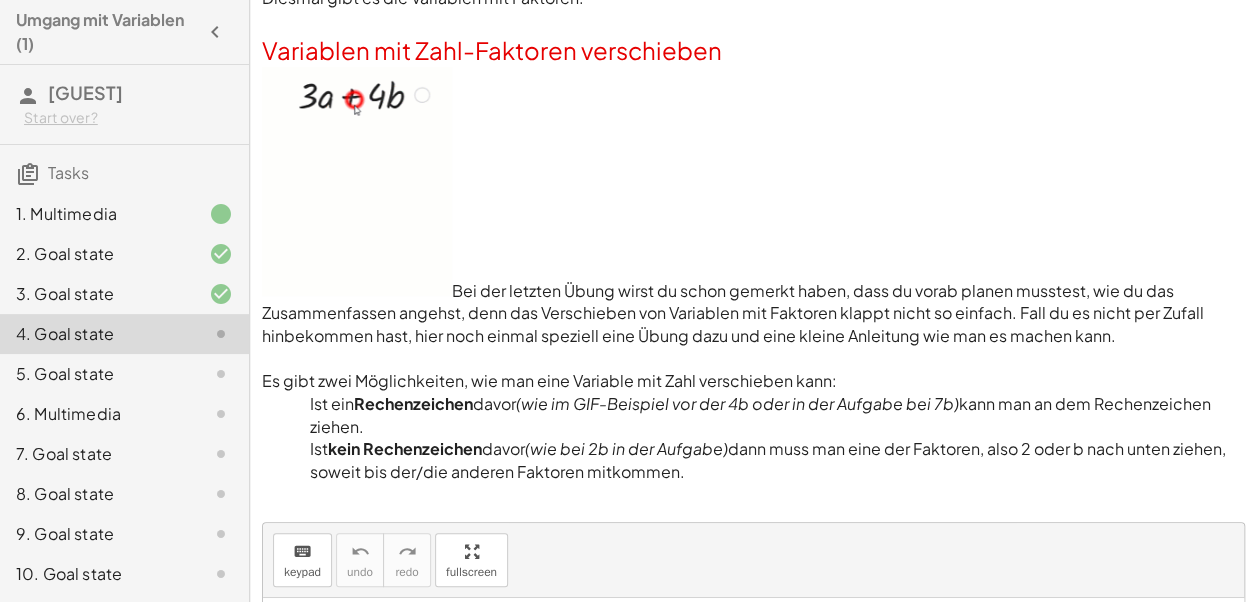 click at bounding box center [357, 182] 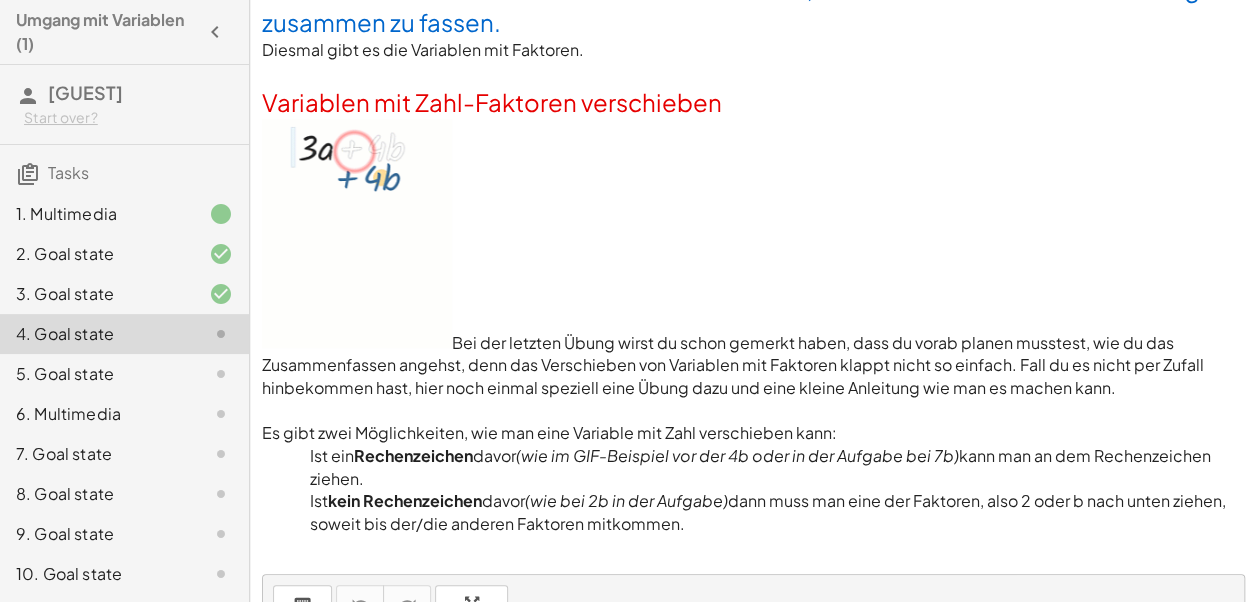 scroll, scrollTop: 0, scrollLeft: 0, axis: both 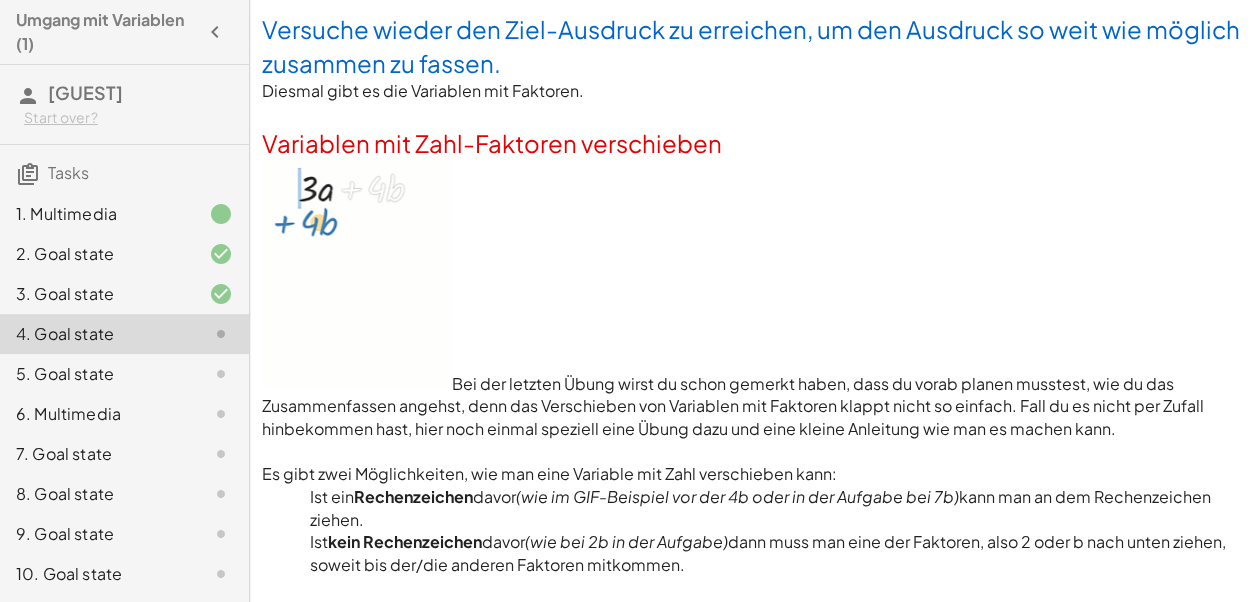 click on "Versuche wieder den Ziel-Ausdruck zu erreichen, um den Ausdruck so weit wie möglich zusammen zu fassen." at bounding box center (753, 46) 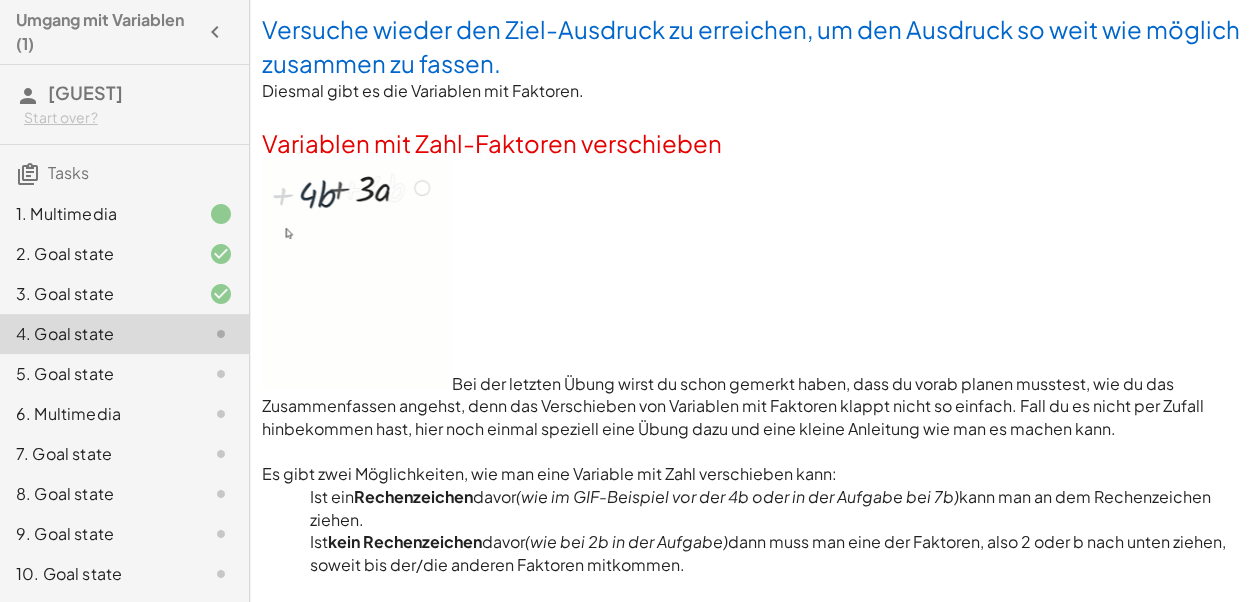 click on "Diesmal gibt es die Variablen mit Faktoren." at bounding box center [753, 91] 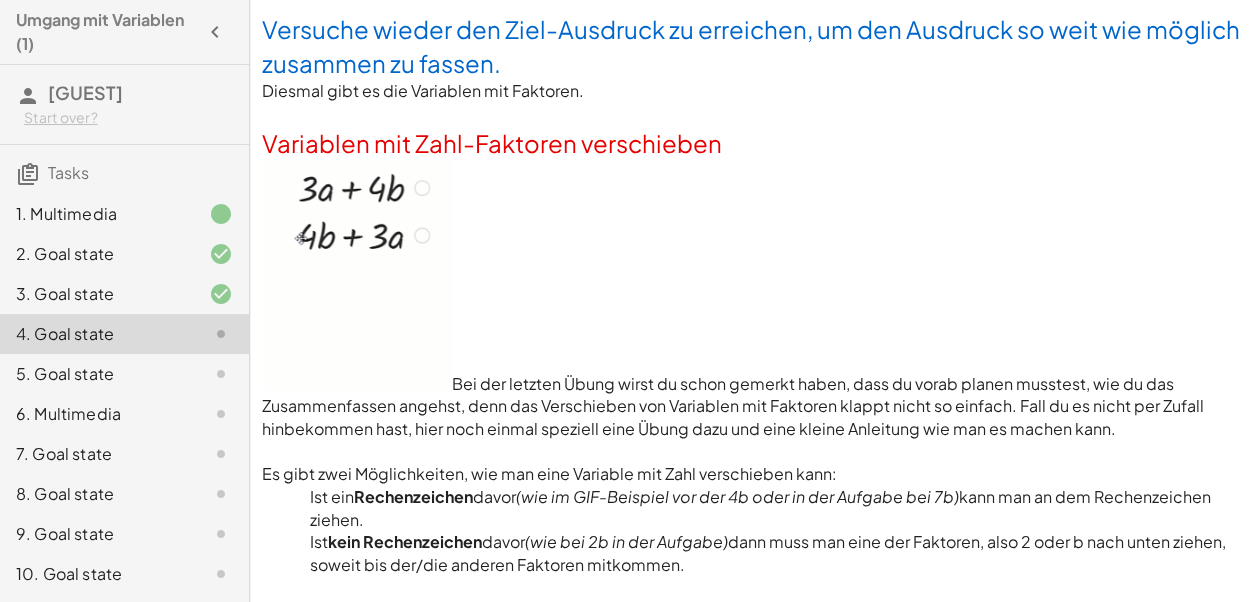 click on "Bei der letzten Übung wirst du schon gemerkt haben, dass du vorab planen musstest, wie du das Zusammenfassen angehst, denn das Verschieben von Variablen mit Faktoren klappt nicht so einfach. Fall du es nicht per Zufall hinbekommen hast, hier noch einmal speziell eine Übung dazu und eine kleine Anleitung wie man es machen kann." at bounding box center (753, 300) 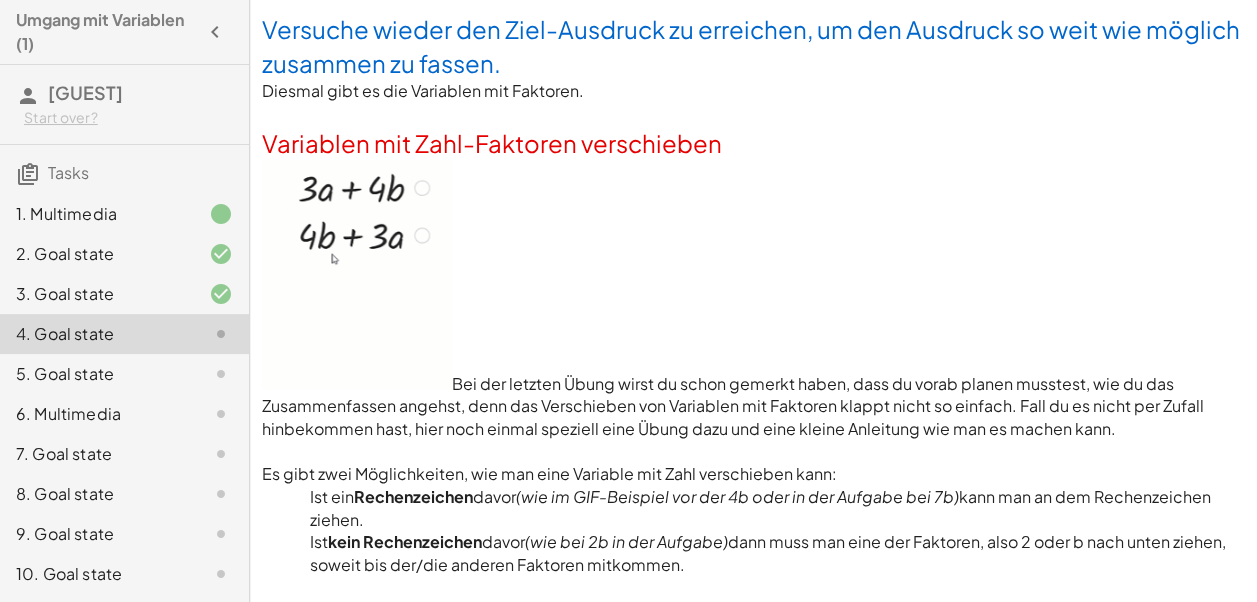 click on "Bei der letzten Übung wirst du schon gemerkt haben, dass du vorab planen musstest, wie du das Zusammenfassen angehst, denn das Verschieben von Variablen mit Faktoren klappt nicht so einfach. Fall du es nicht per Zufall hinbekommen hast, hier noch einmal speziell eine Übung dazu und eine kleine Anleitung wie man es machen kann." at bounding box center [753, 300] 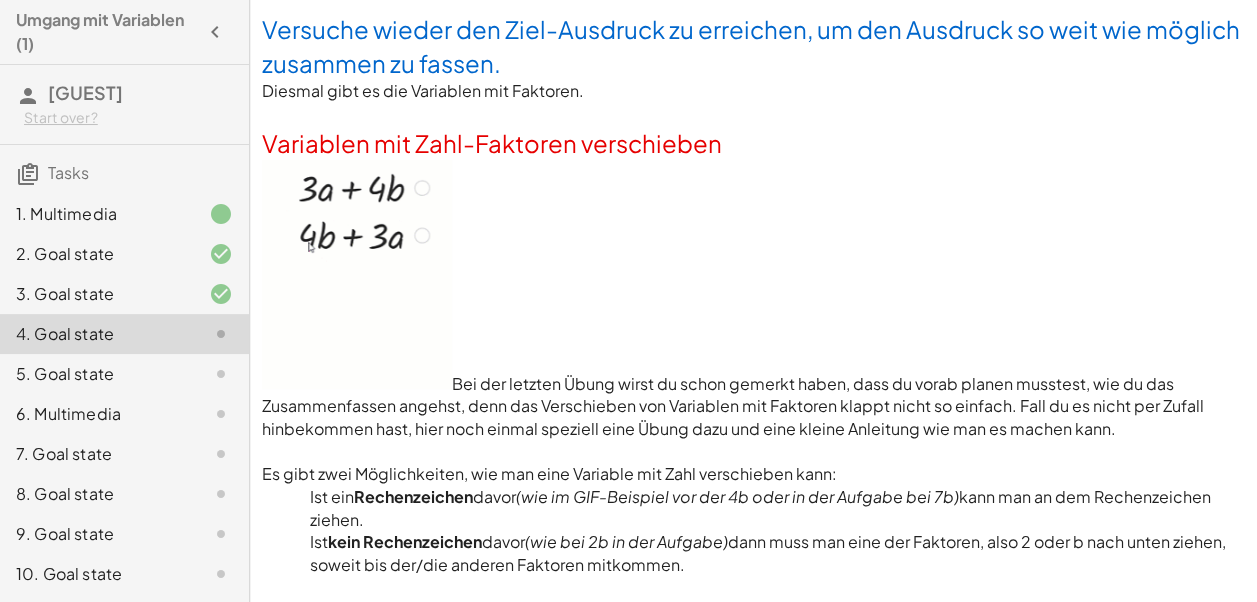 click on "Bei der letzten Übung wirst du schon gemerkt haben, dass du vorab planen musstest, wie du das Zusammenfassen angehst, denn das Verschieben von Variablen mit Faktoren klappt nicht so einfach. Fall du es nicht per Zufall hinbekommen hast, hier noch einmal speziell eine Übung dazu und eine kleine Anleitung wie man es machen kann." at bounding box center (753, 300) 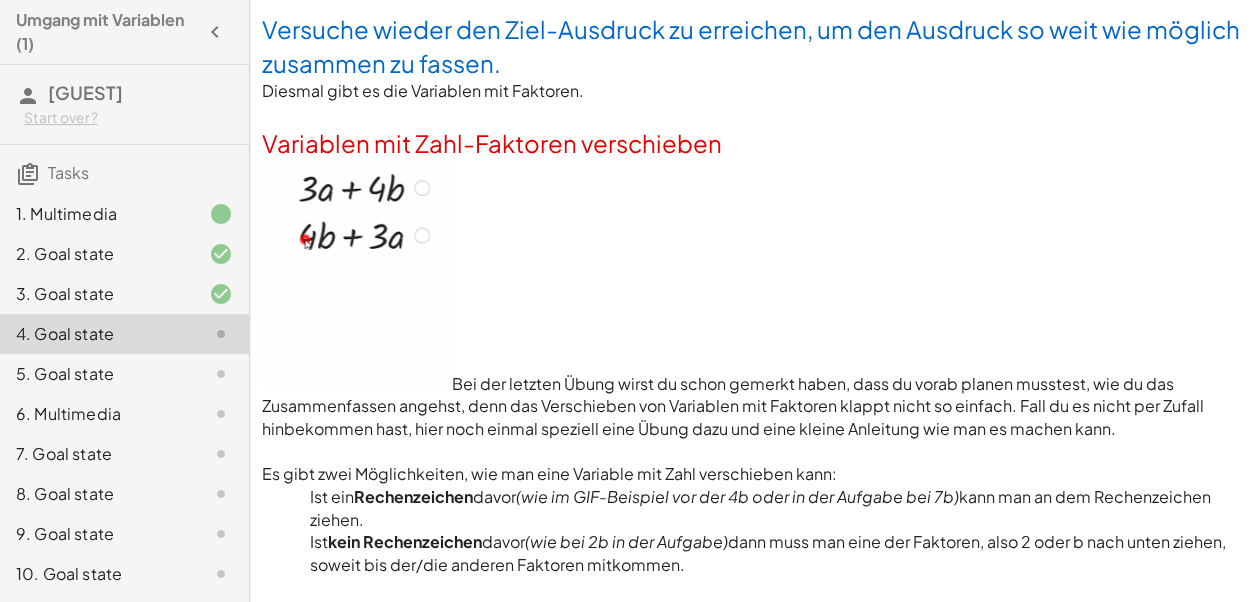 scroll, scrollTop: 300, scrollLeft: 0, axis: vertical 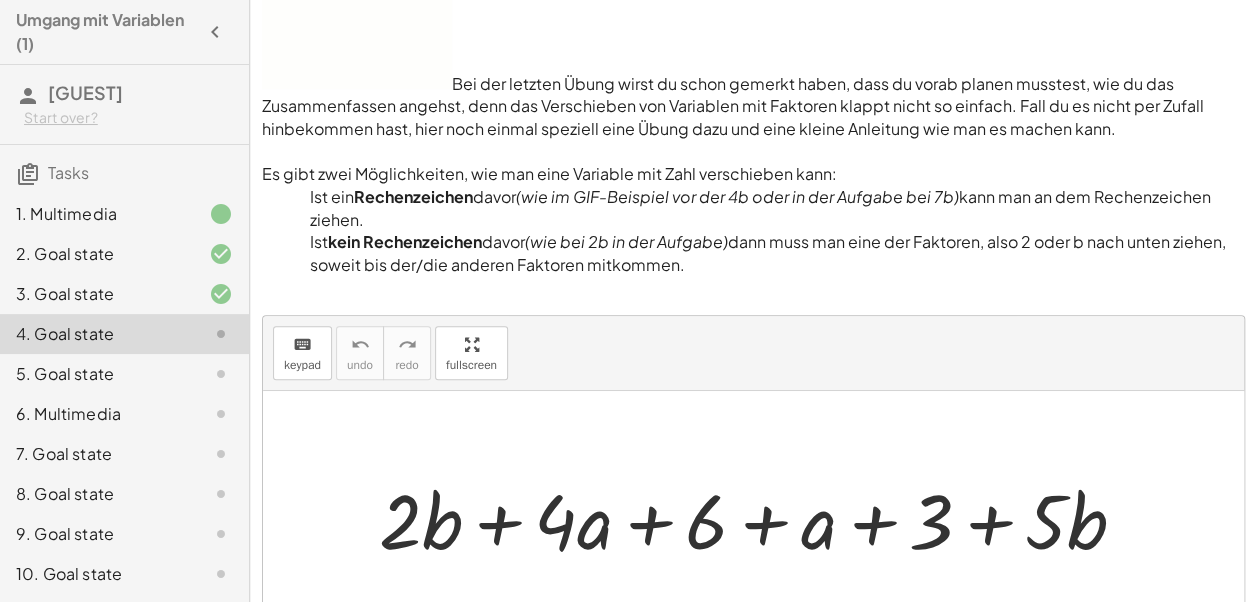 click at bounding box center [753, 519] 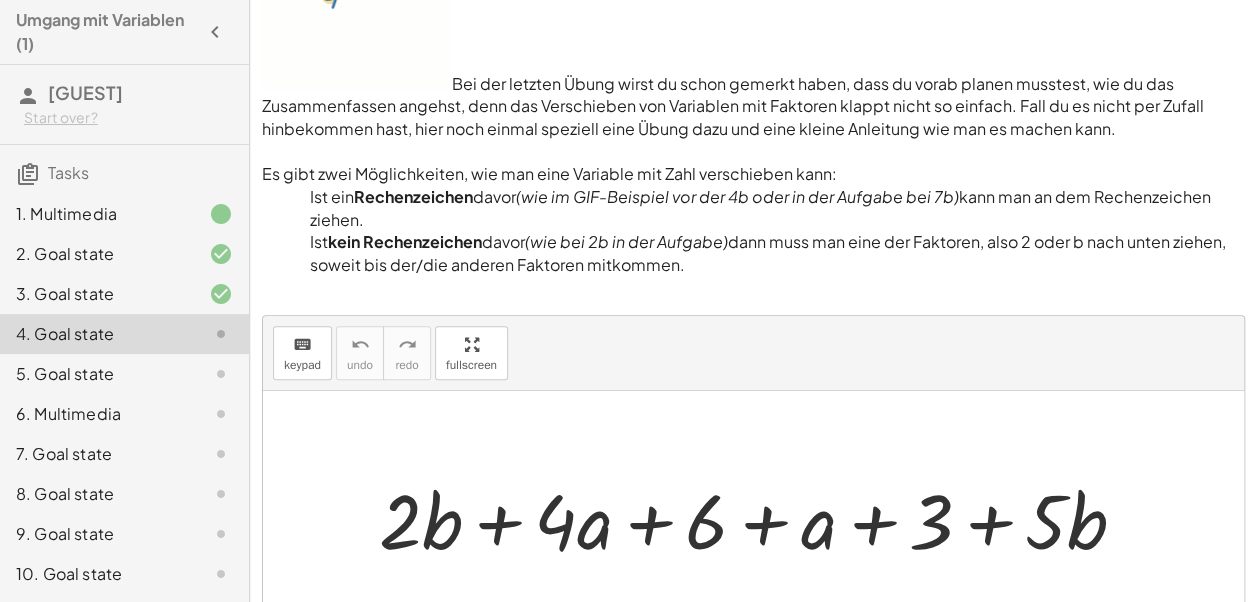 click at bounding box center [760, 519] 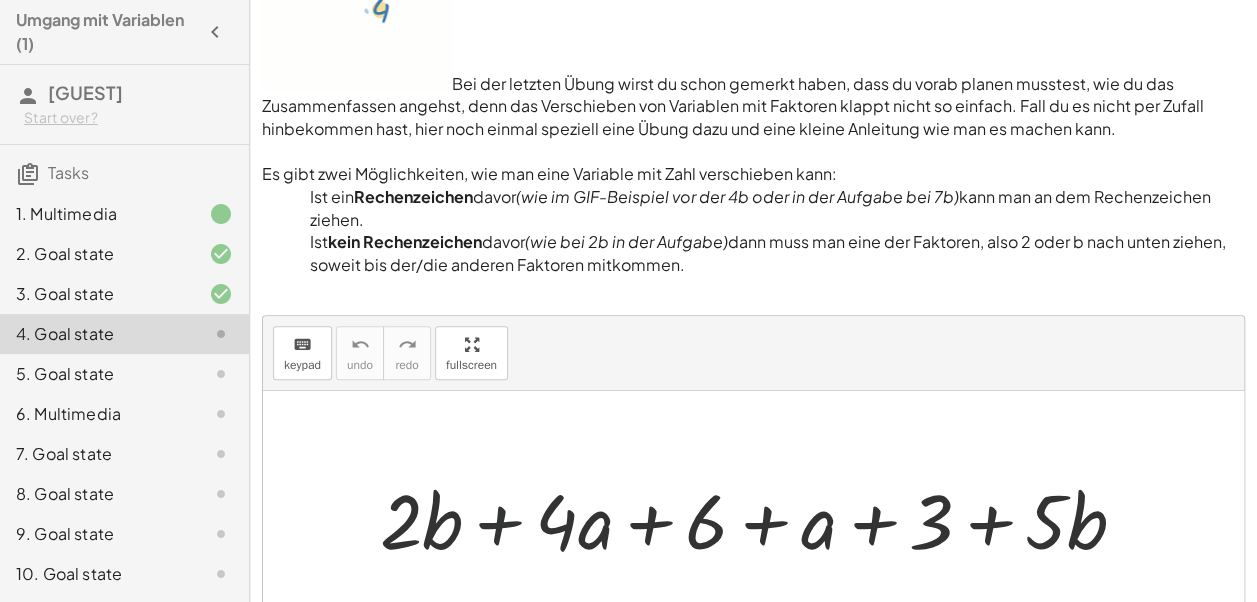 click at bounding box center [760, 519] 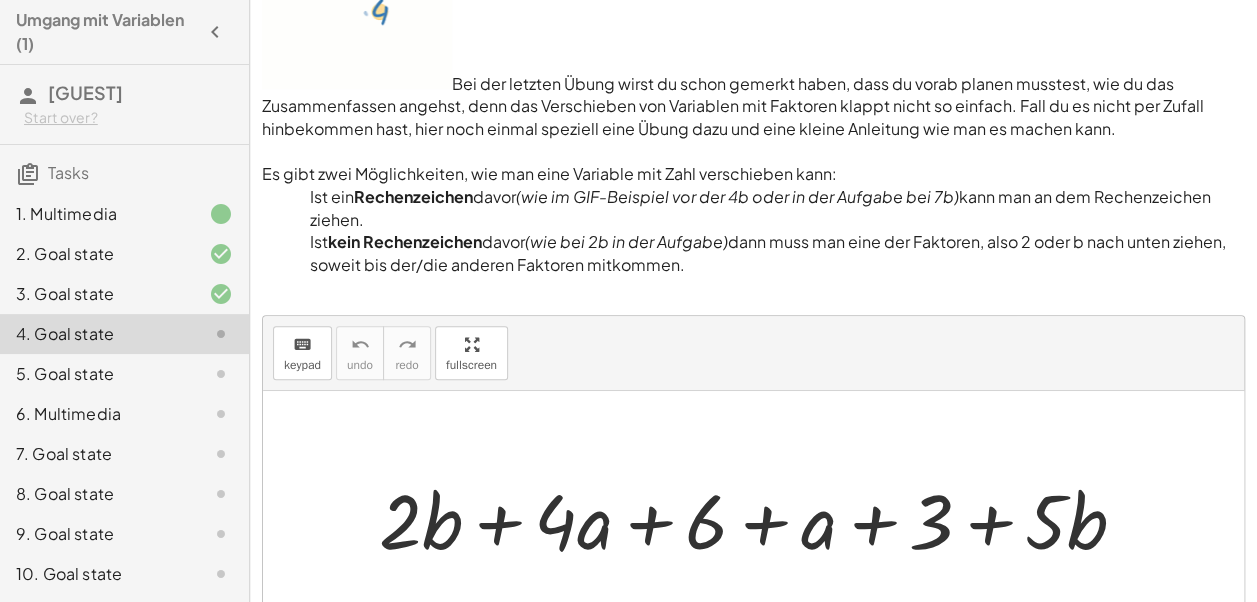 scroll, scrollTop: 493, scrollLeft: 0, axis: vertical 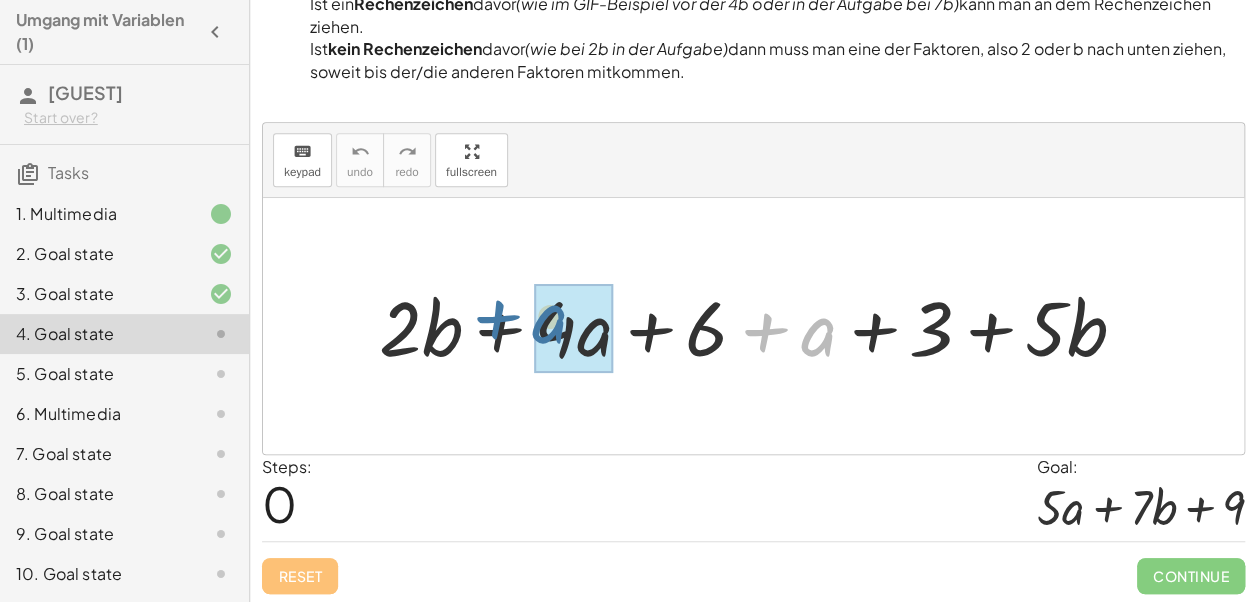 drag, startPoint x: 826, startPoint y: 347, endPoint x: 557, endPoint y: 334, distance: 269.31393 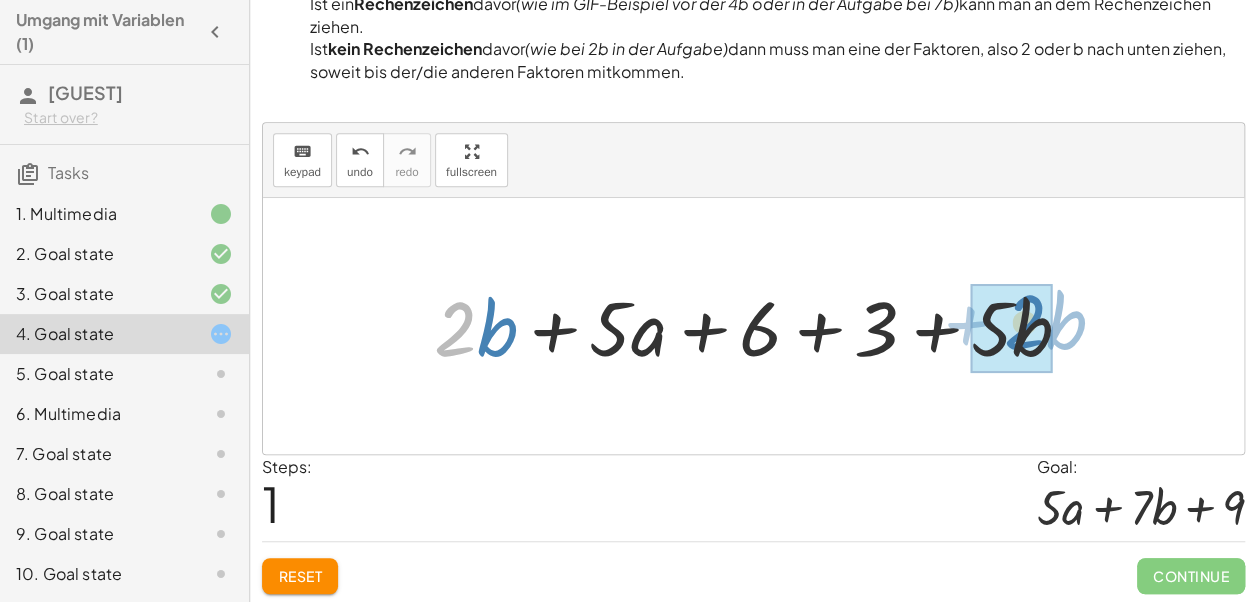 drag, startPoint x: 475, startPoint y: 334, endPoint x: 1044, endPoint y: 327, distance: 569.043 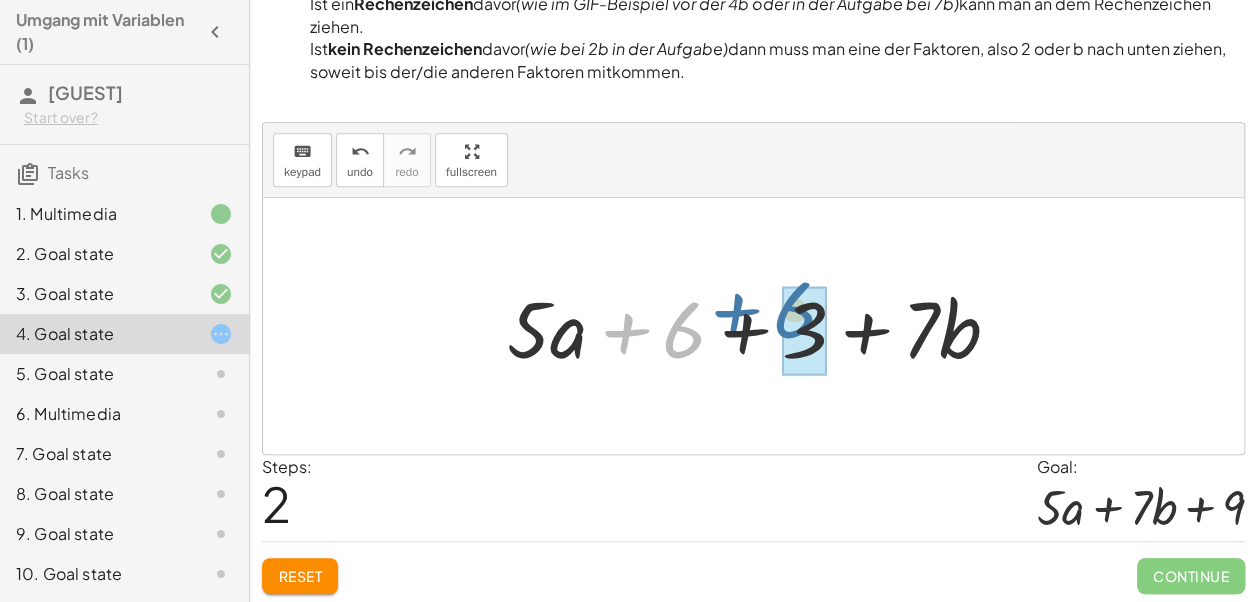 drag, startPoint x: 678, startPoint y: 337, endPoint x: 792, endPoint y: 320, distance: 115.260574 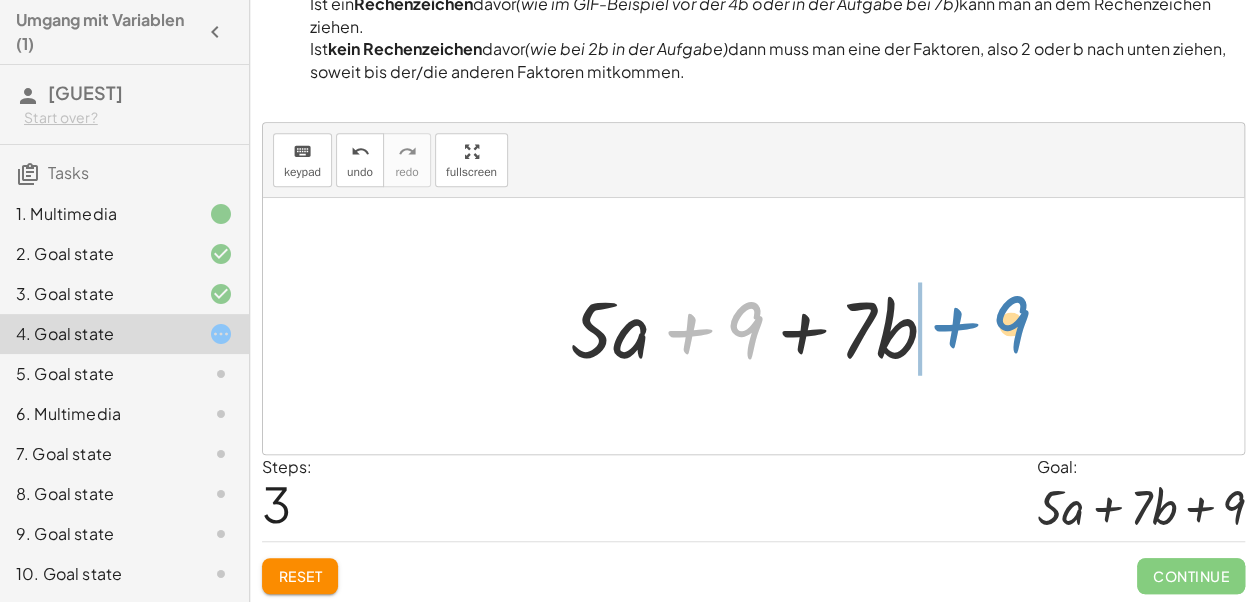 drag, startPoint x: 722, startPoint y: 326, endPoint x: 988, endPoint y: 320, distance: 266.06766 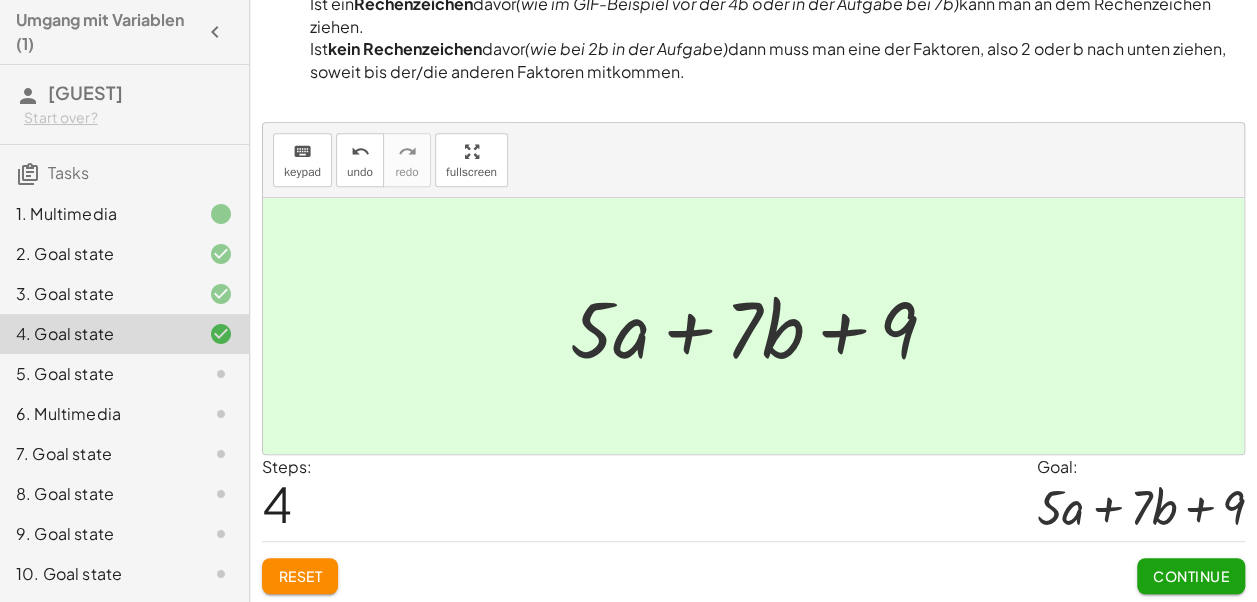 click on "Continue" 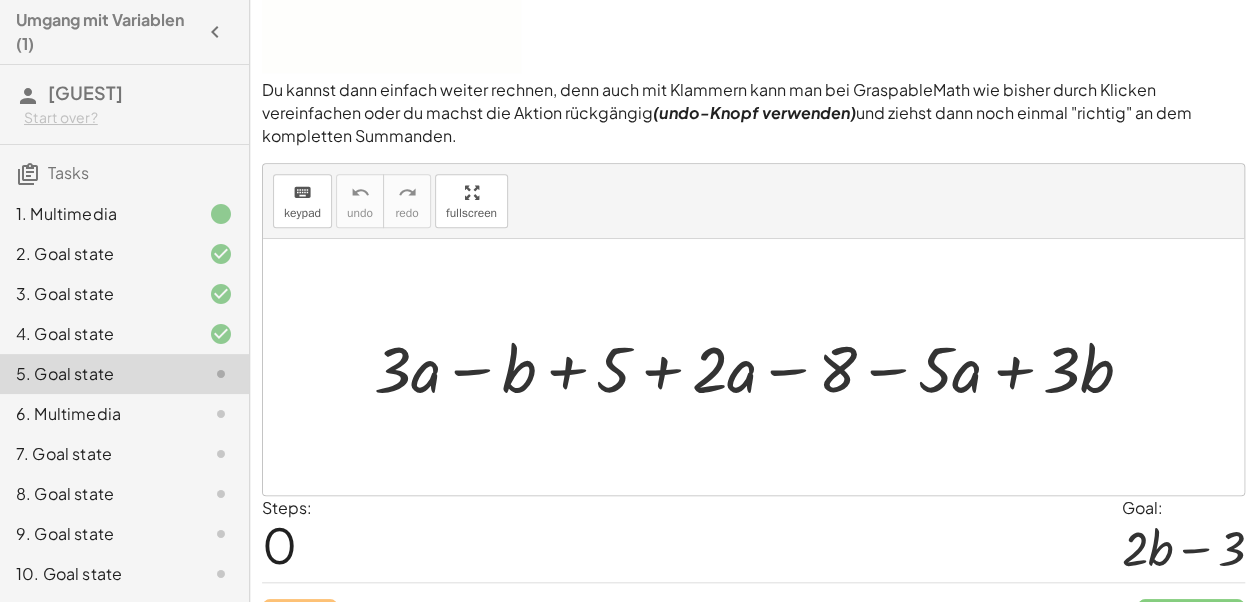 scroll, scrollTop: 705, scrollLeft: 0, axis: vertical 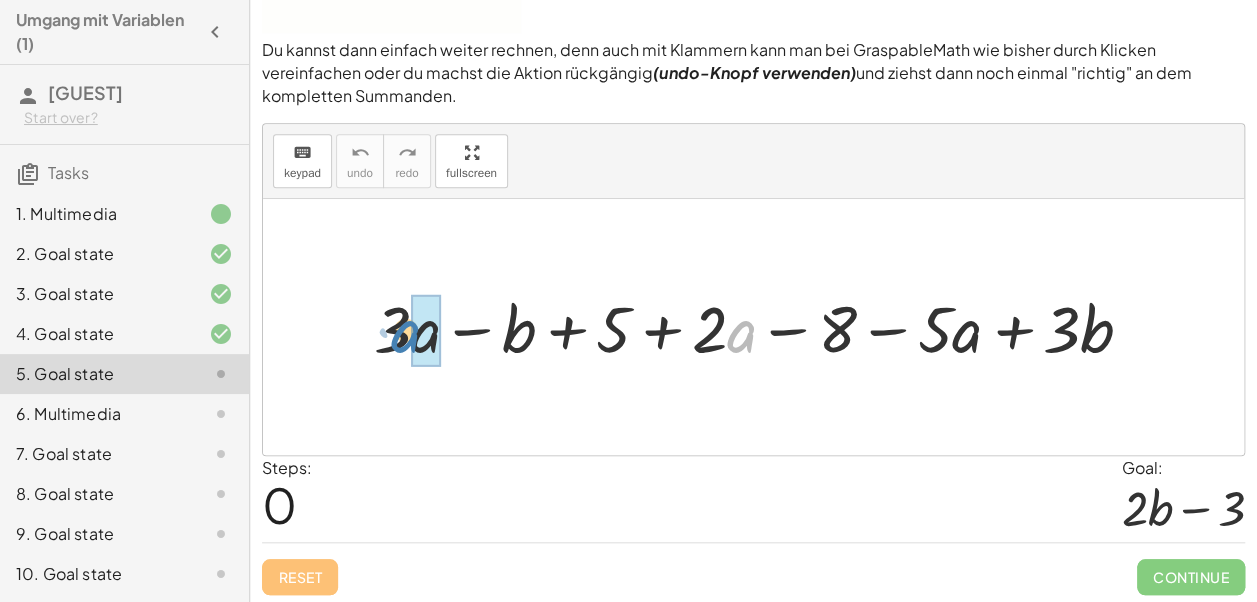drag, startPoint x: 744, startPoint y: 332, endPoint x: 408, endPoint y: 332, distance: 336 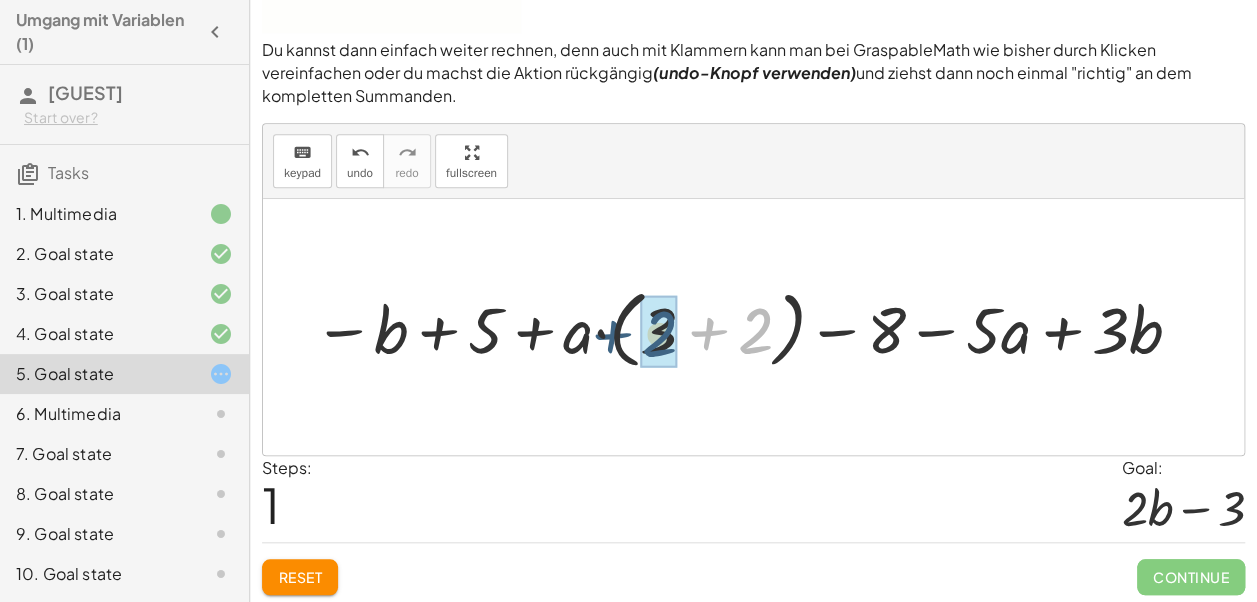 drag, startPoint x: 754, startPoint y: 323, endPoint x: 655, endPoint y: 326, distance: 99.04544 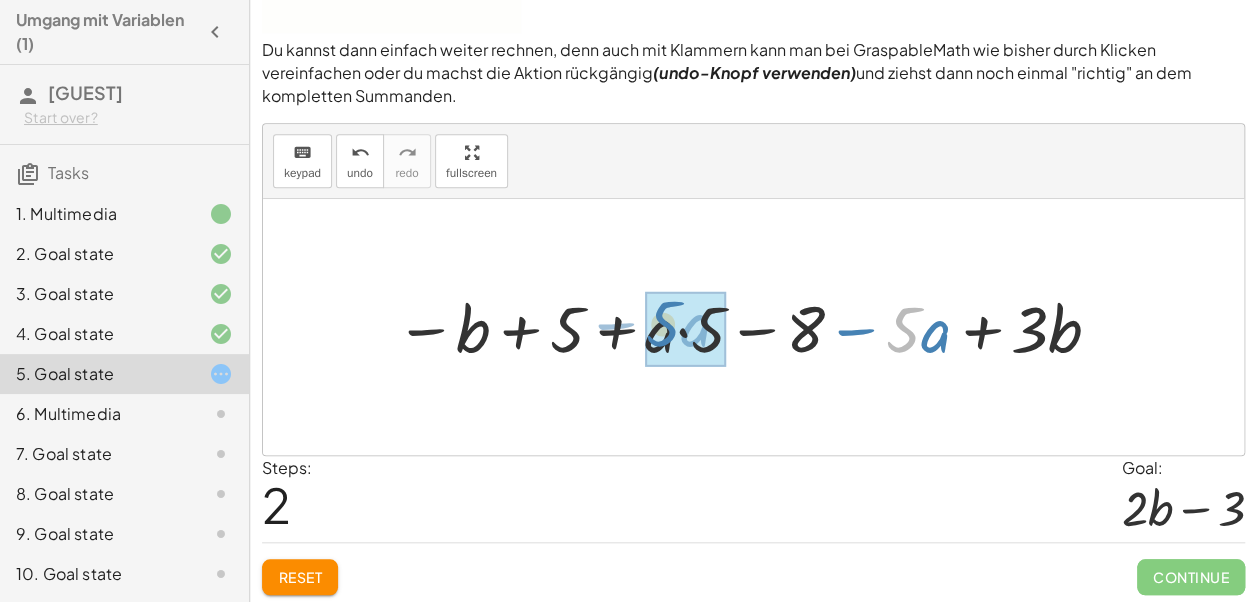 drag, startPoint x: 914, startPoint y: 334, endPoint x: 674, endPoint y: 328, distance: 240.07498 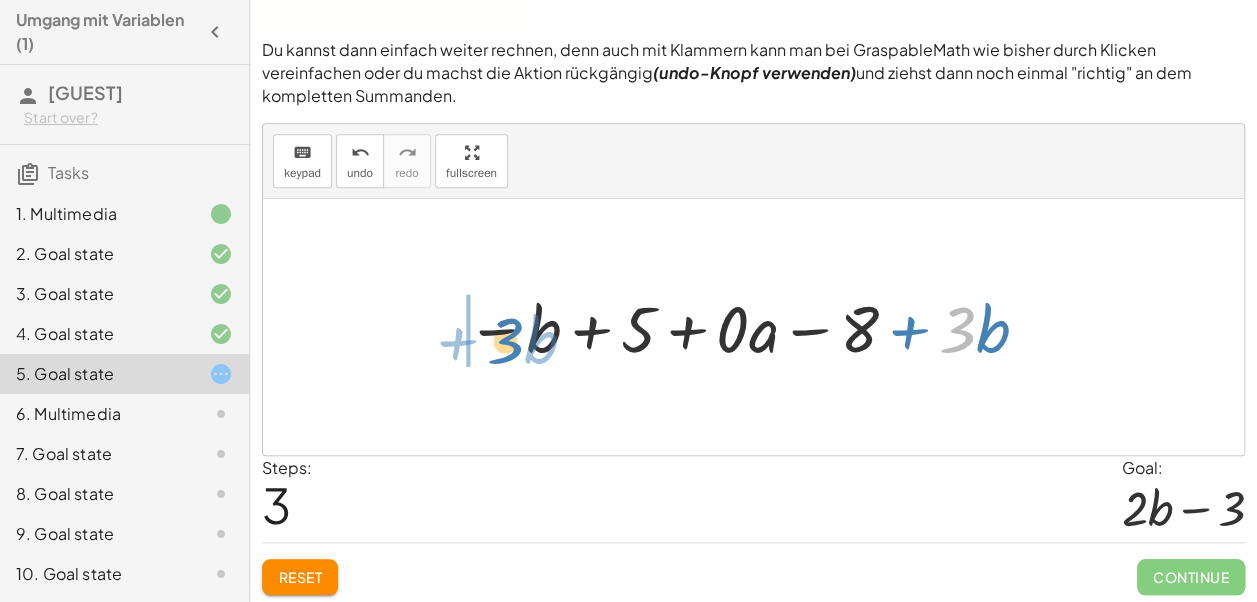drag, startPoint x: 974, startPoint y: 337, endPoint x: 522, endPoint y: 348, distance: 452.13382 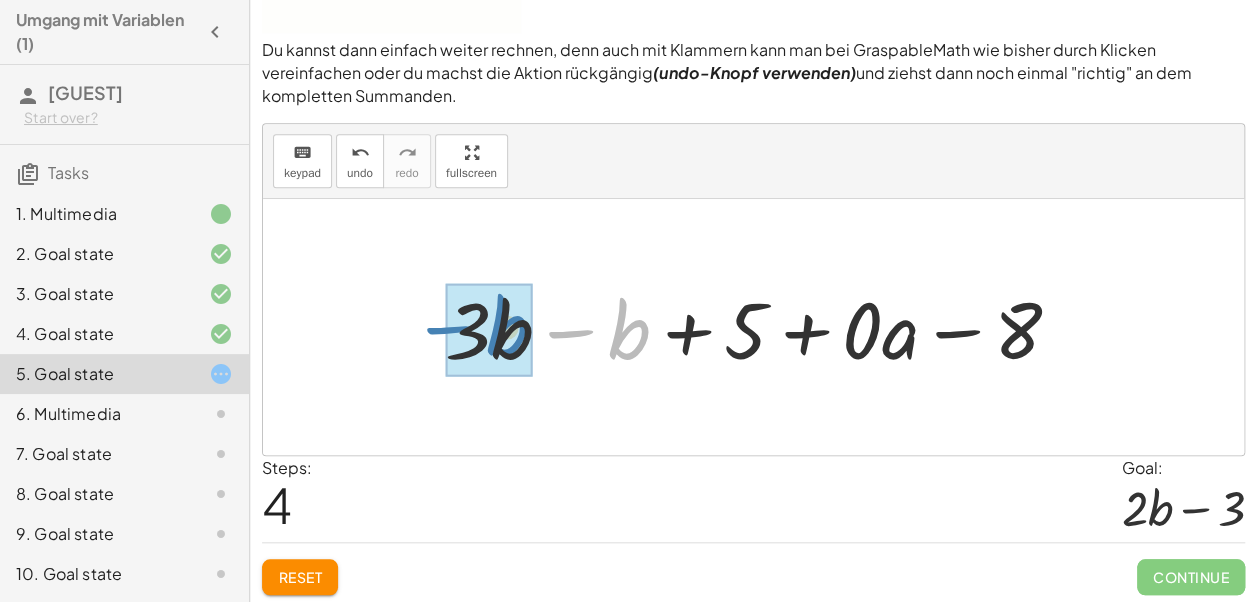 drag, startPoint x: 642, startPoint y: 331, endPoint x: 517, endPoint y: 326, distance: 125.09996 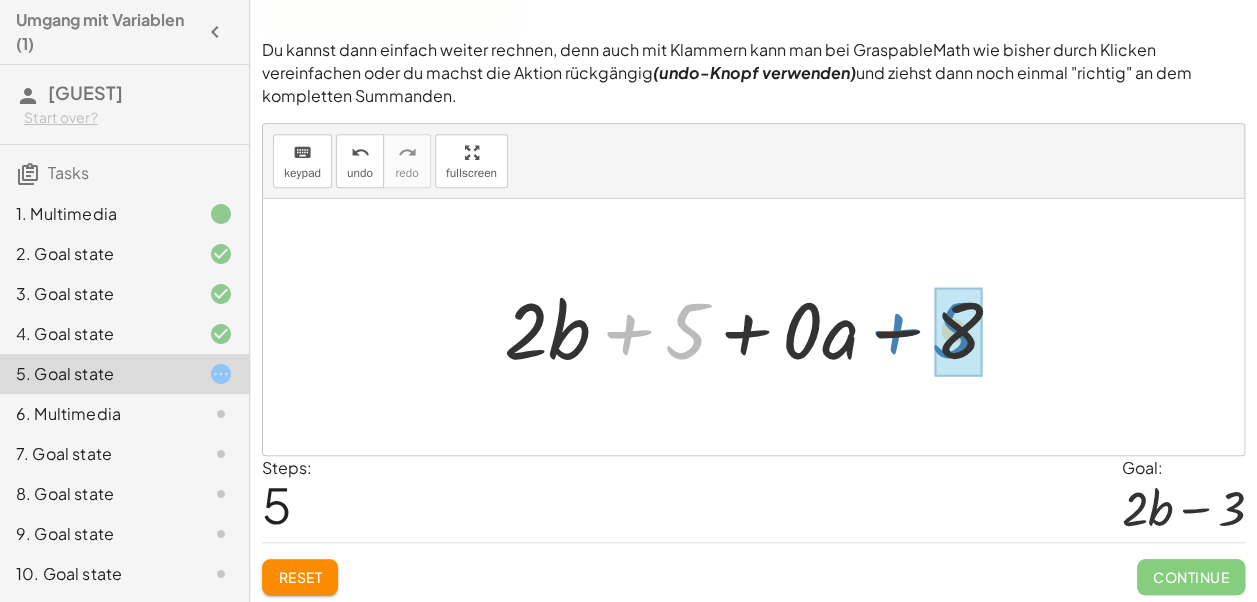drag, startPoint x: 650, startPoint y: 337, endPoint x: 917, endPoint y: 336, distance: 267.00186 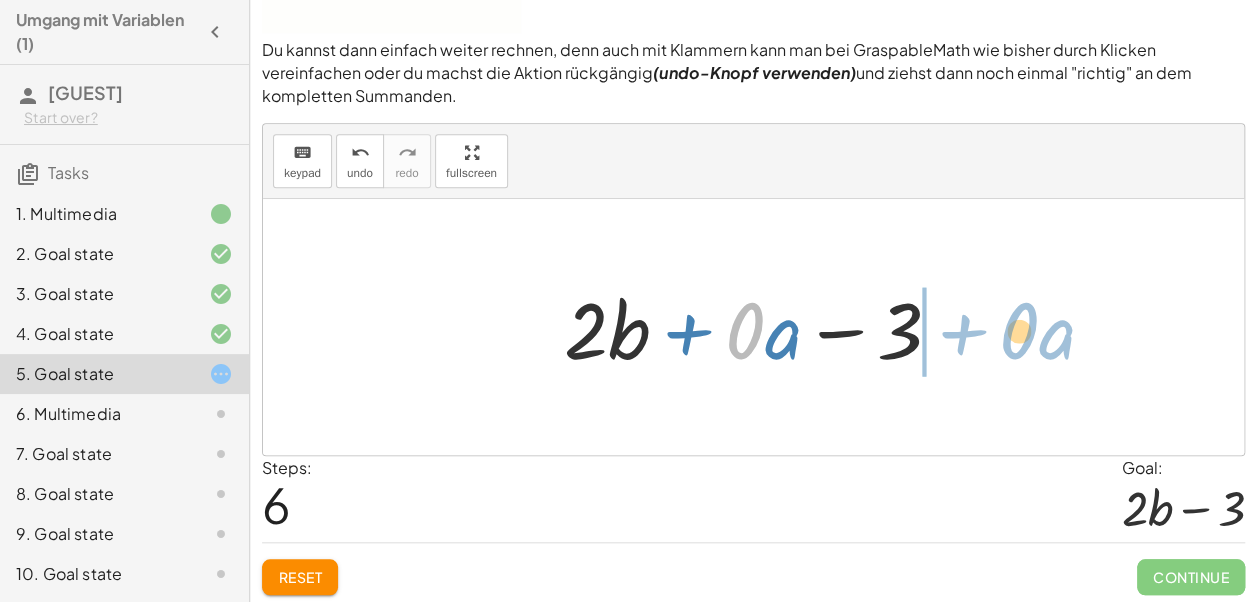 drag, startPoint x: 750, startPoint y: 330, endPoint x: 1027, endPoint y: 330, distance: 277 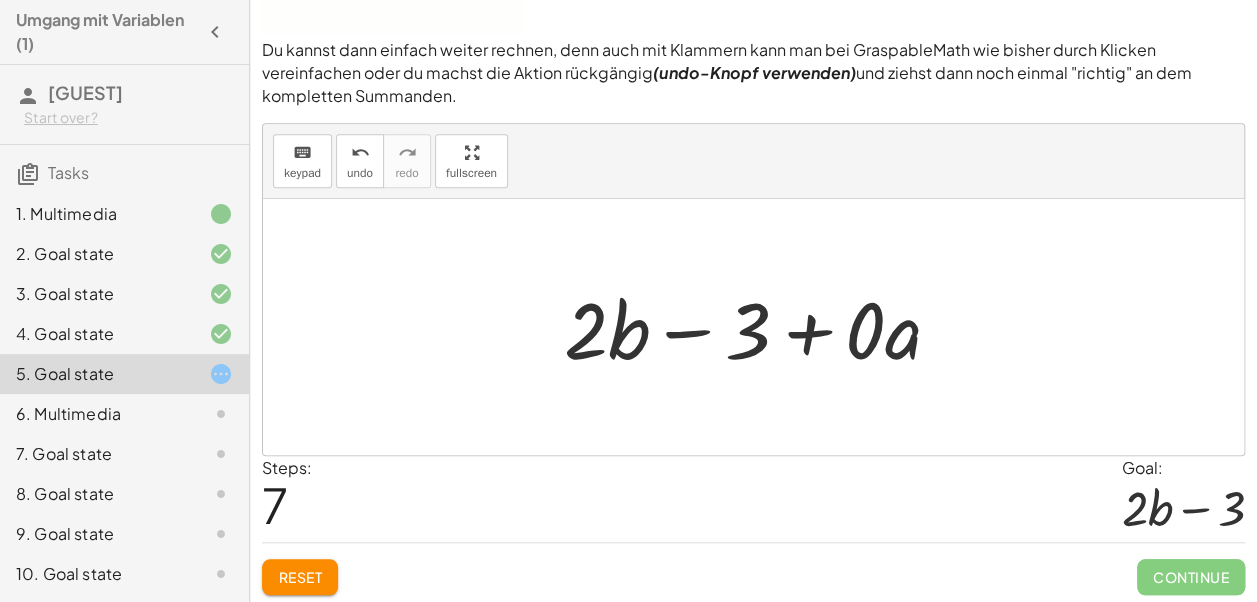 click at bounding box center (760, 327) 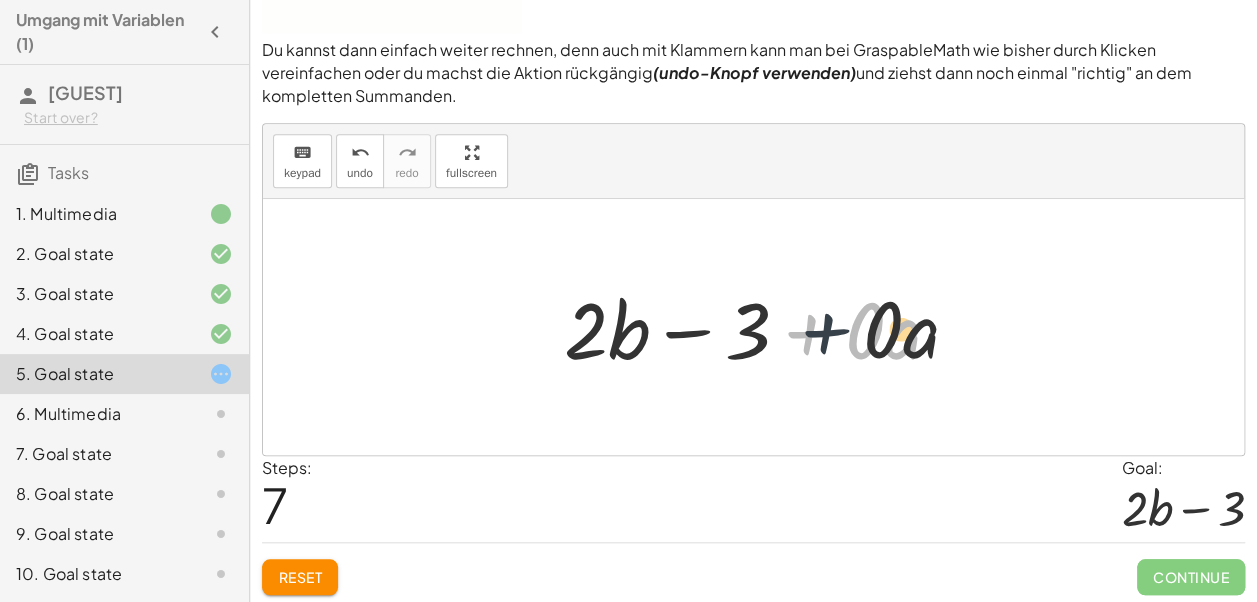 drag, startPoint x: 812, startPoint y: 337, endPoint x: 858, endPoint y: 335, distance: 46.043457 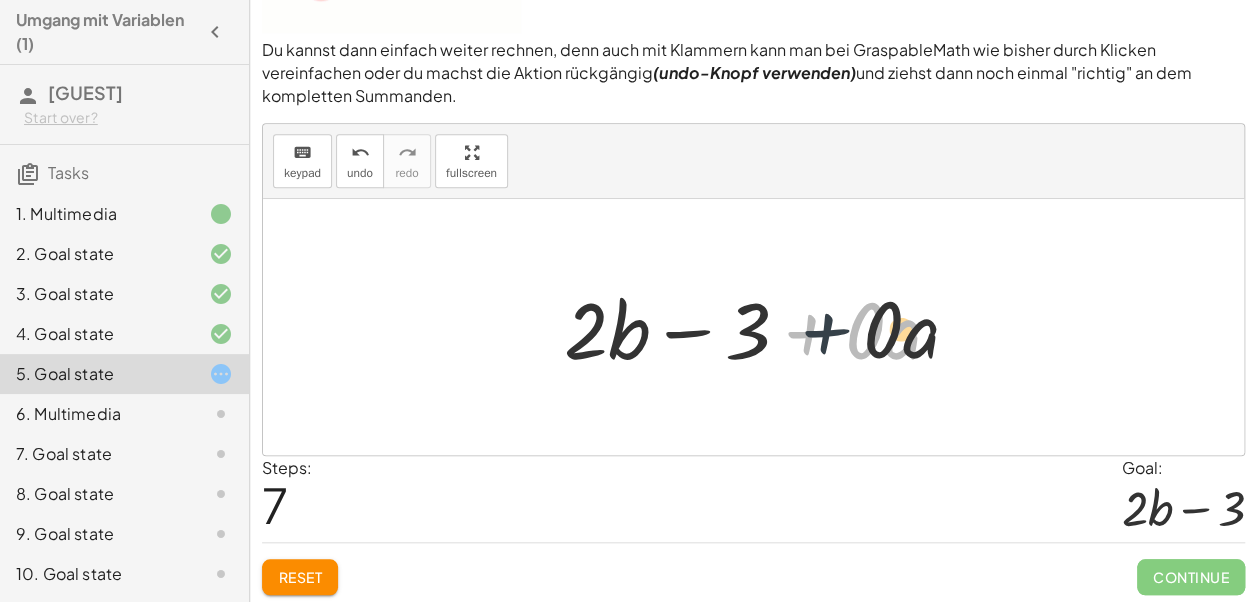 click at bounding box center (760, 327) 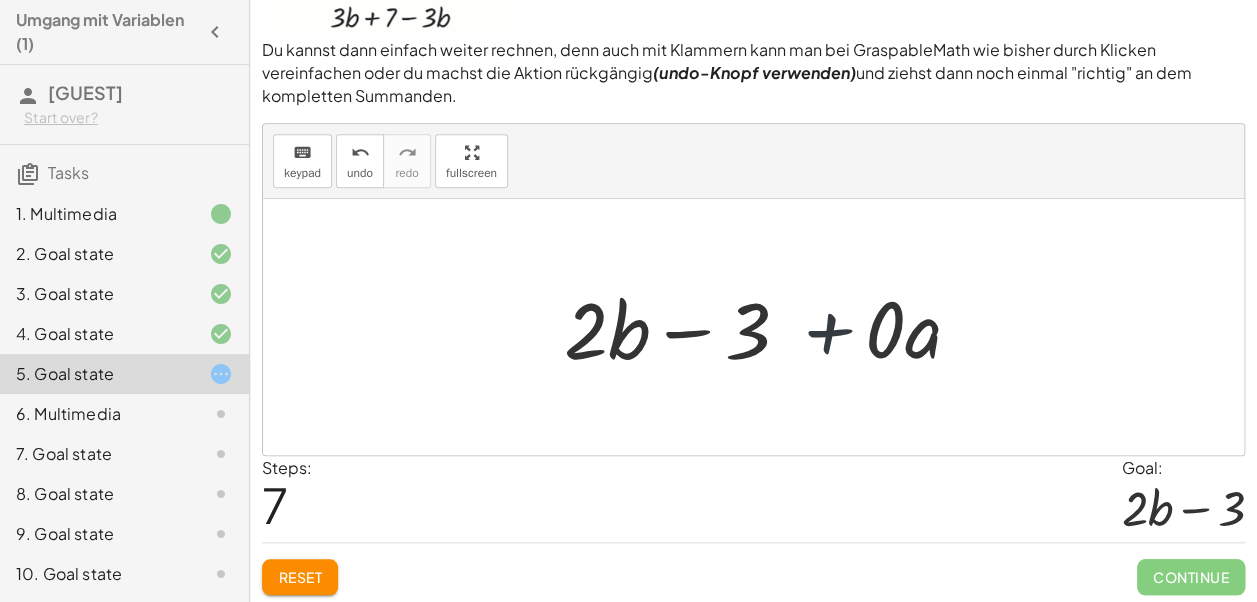 click at bounding box center [760, 327] 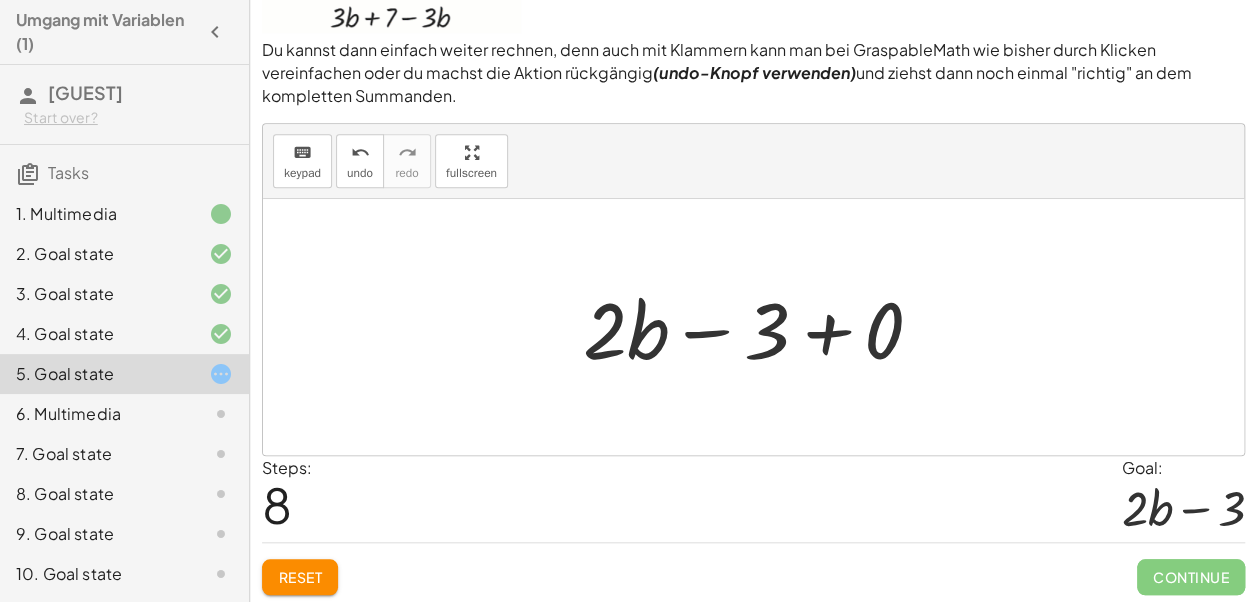 click at bounding box center (761, 327) 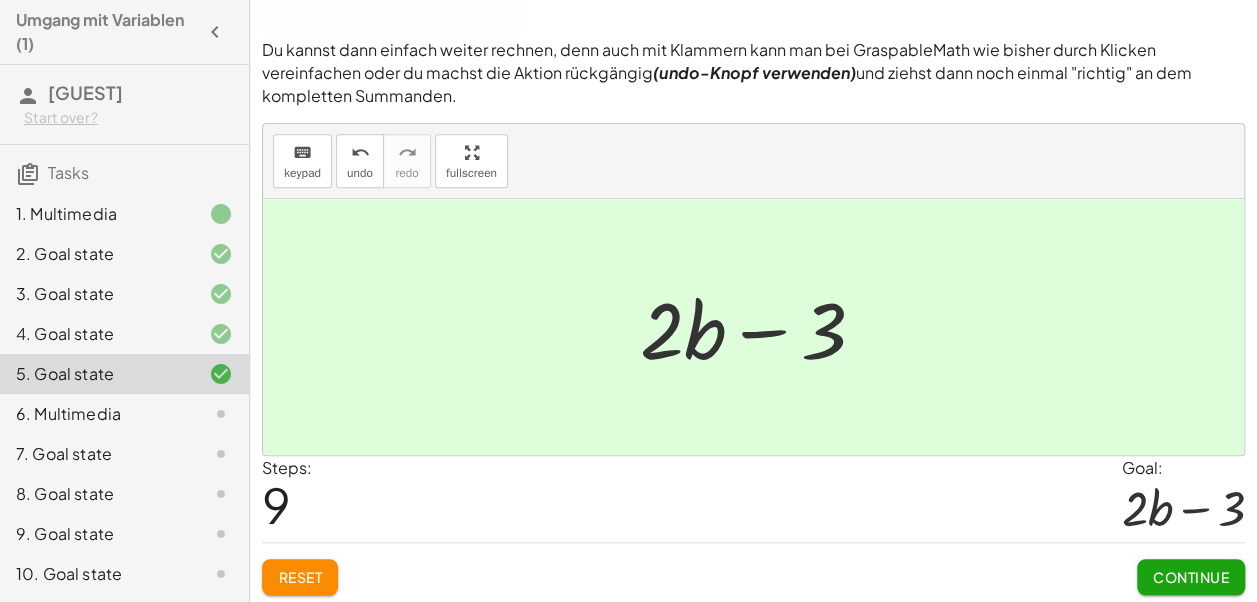 click on "Continue" at bounding box center [1191, 577] 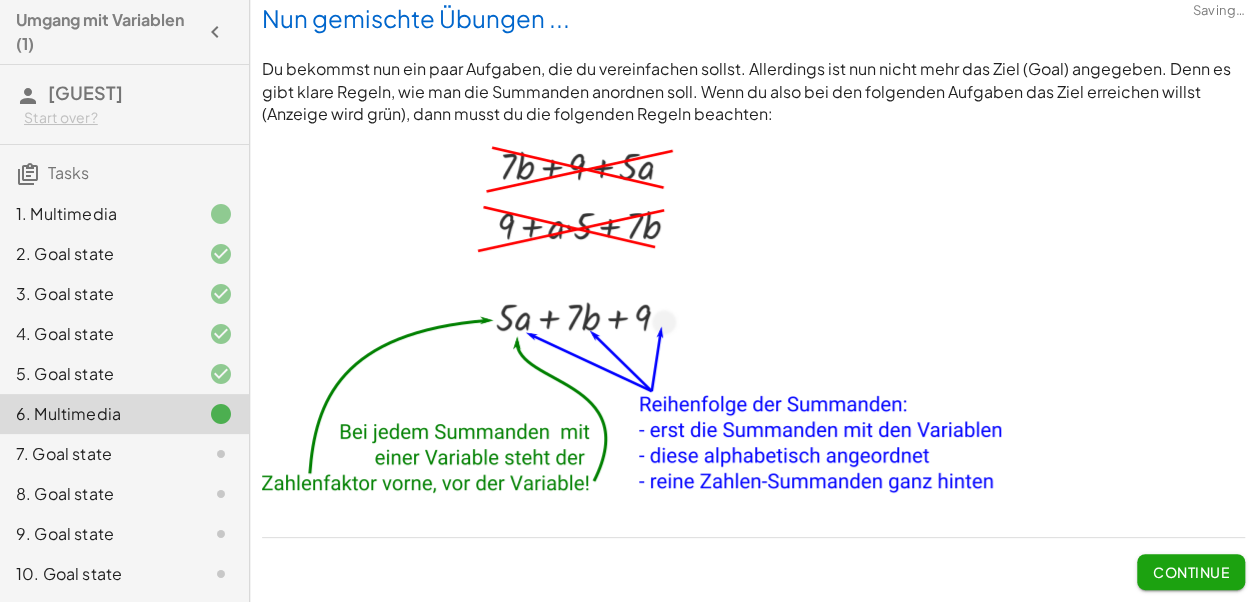 scroll, scrollTop: 10, scrollLeft: 0, axis: vertical 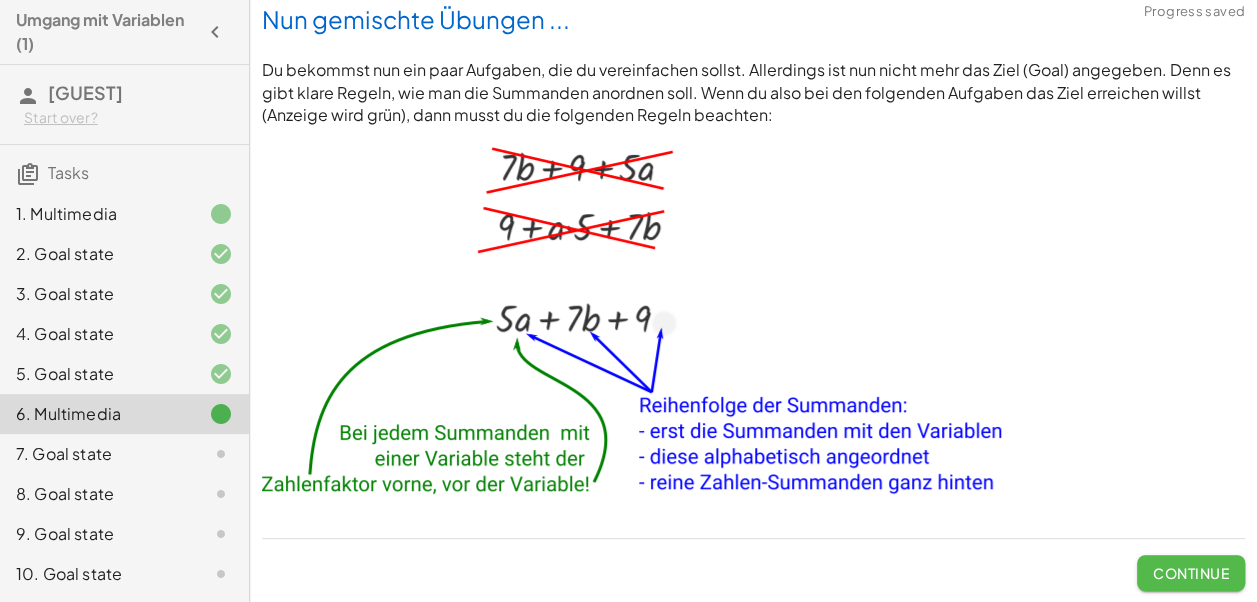 click on "Continue" at bounding box center [1191, 573] 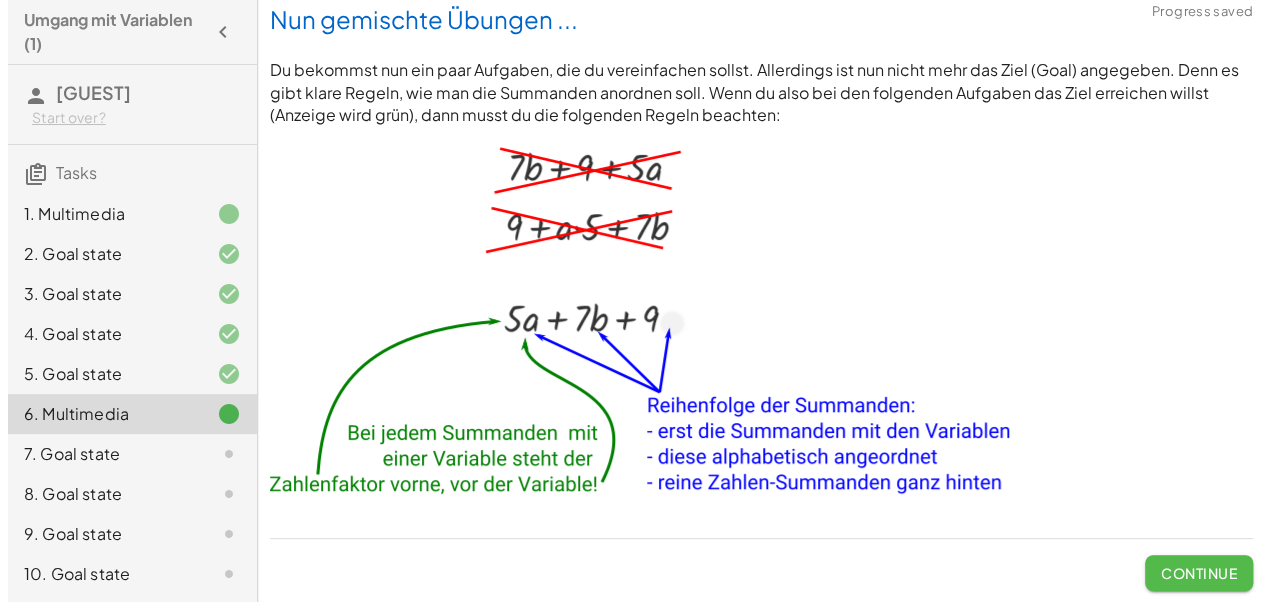 scroll, scrollTop: 0, scrollLeft: 0, axis: both 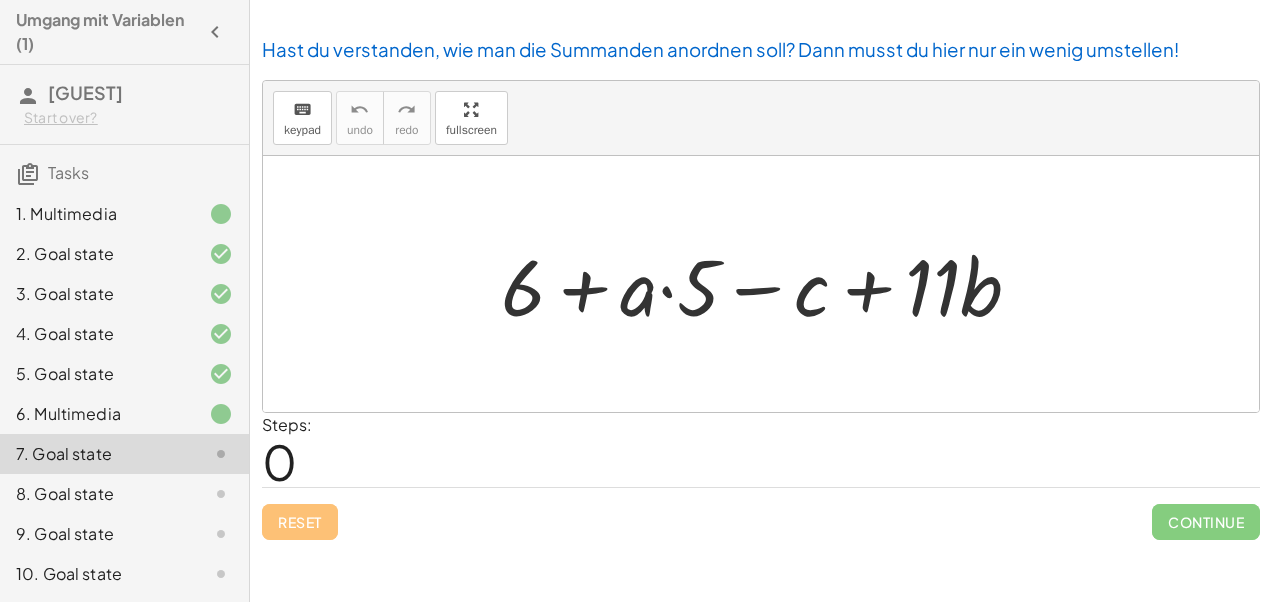 click on "7. Goal state" 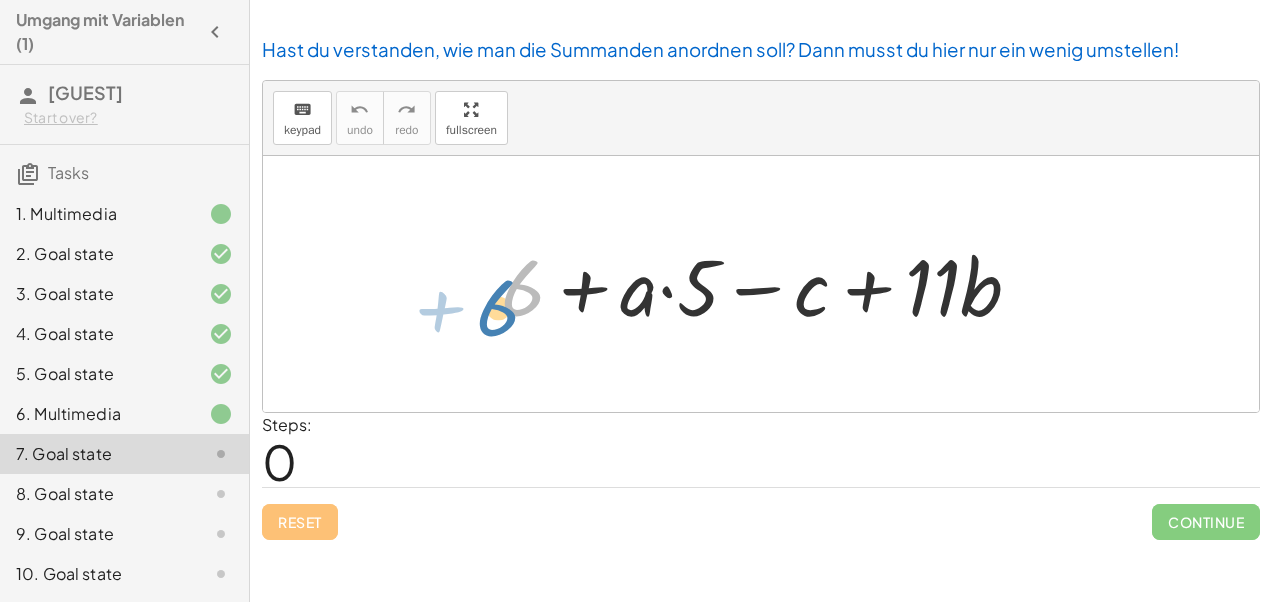 drag, startPoint x: 508, startPoint y: 292, endPoint x: 475, endPoint y: 312, distance: 38.587563 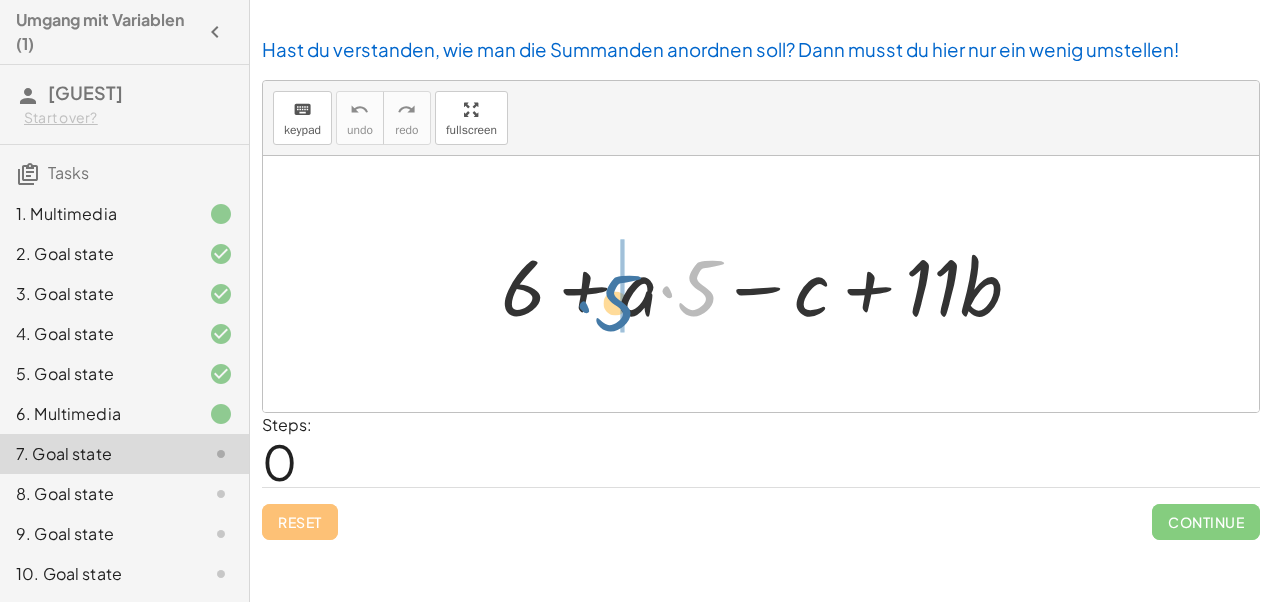 drag, startPoint x: 708, startPoint y: 293, endPoint x: 625, endPoint y: 308, distance: 84.34453 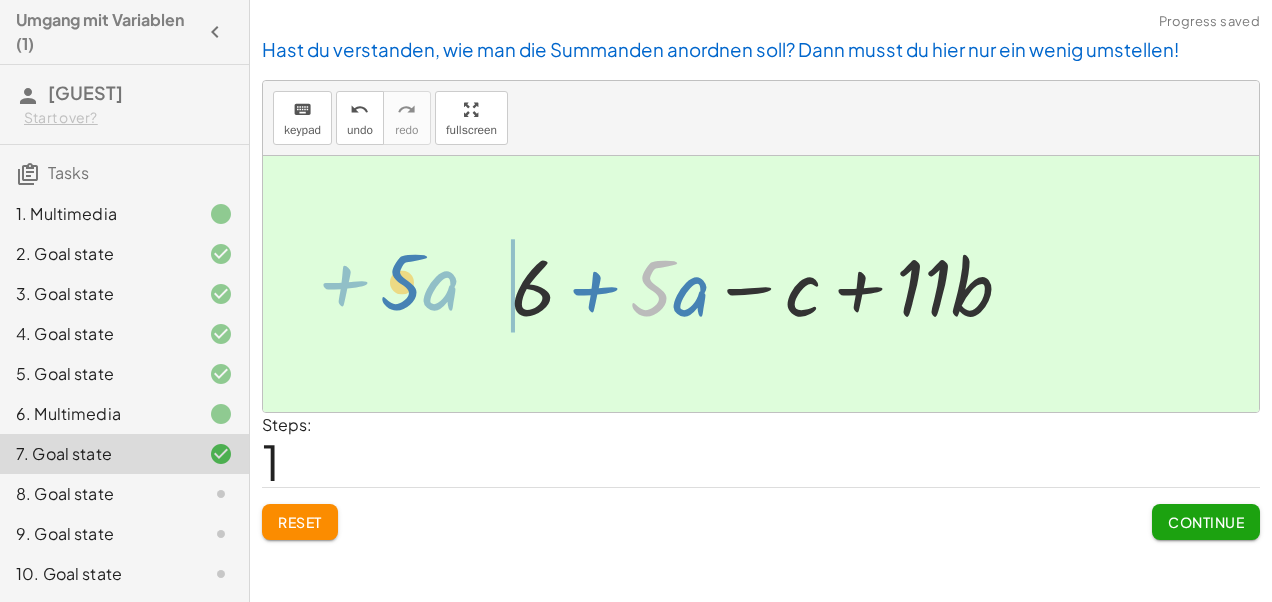 drag, startPoint x: 672, startPoint y: 302, endPoint x: 422, endPoint y: 296, distance: 250.07199 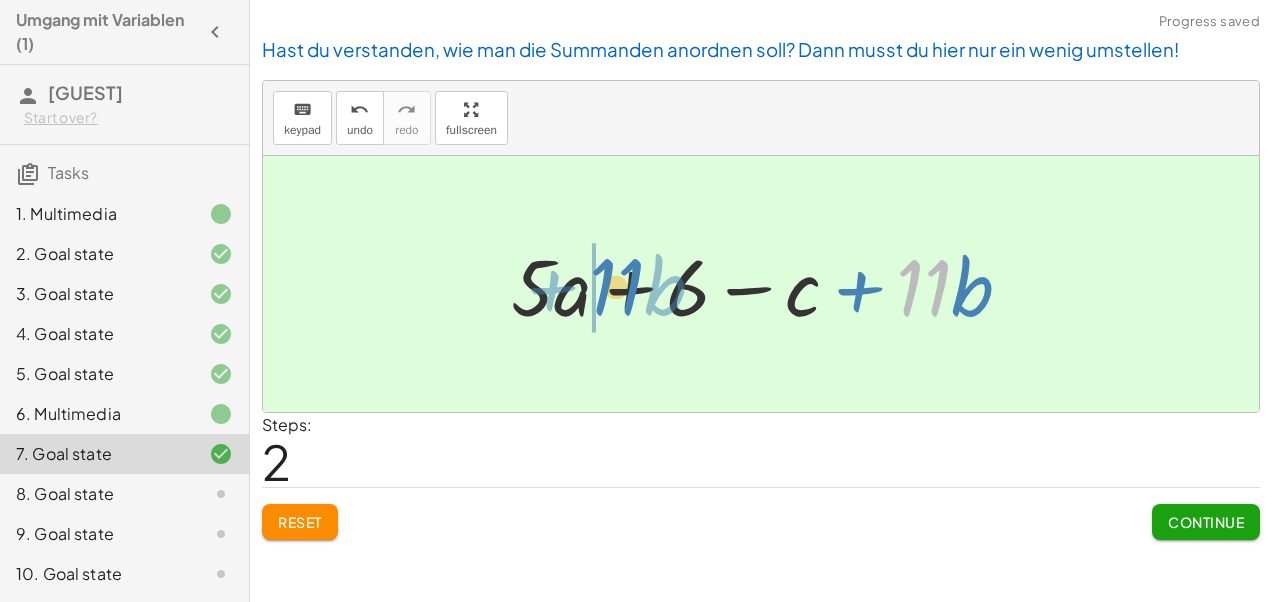 drag, startPoint x: 932, startPoint y: 294, endPoint x: 621, endPoint y: 293, distance: 311.00162 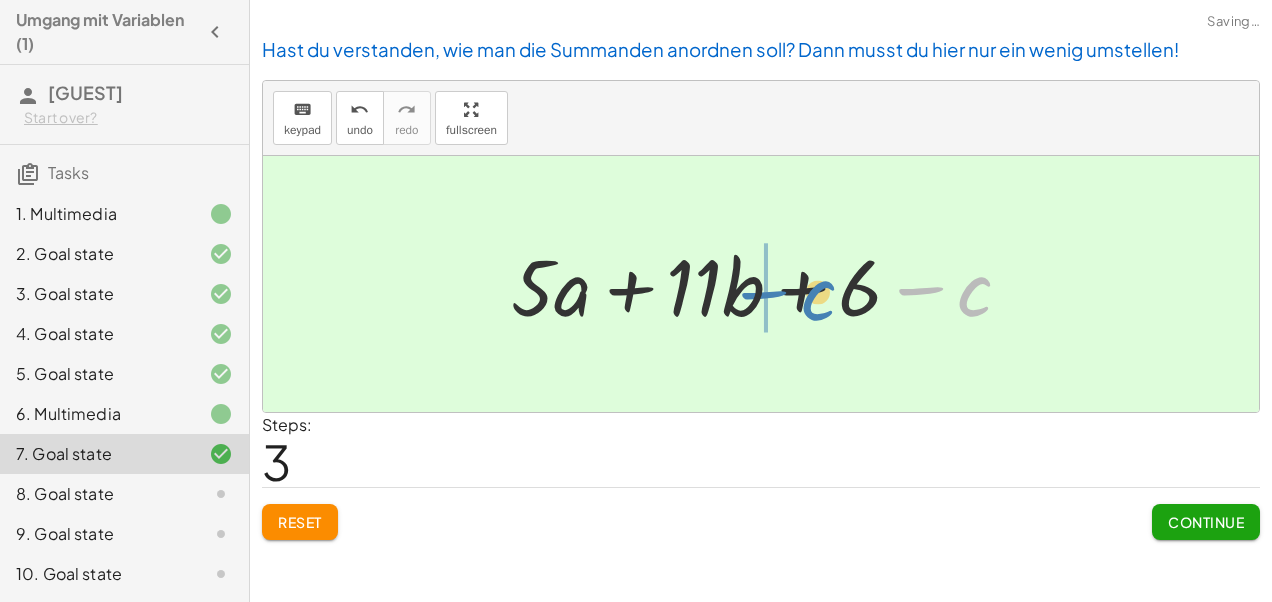 drag, startPoint x: 950, startPoint y: 290, endPoint x: 715, endPoint y: 294, distance: 235.03404 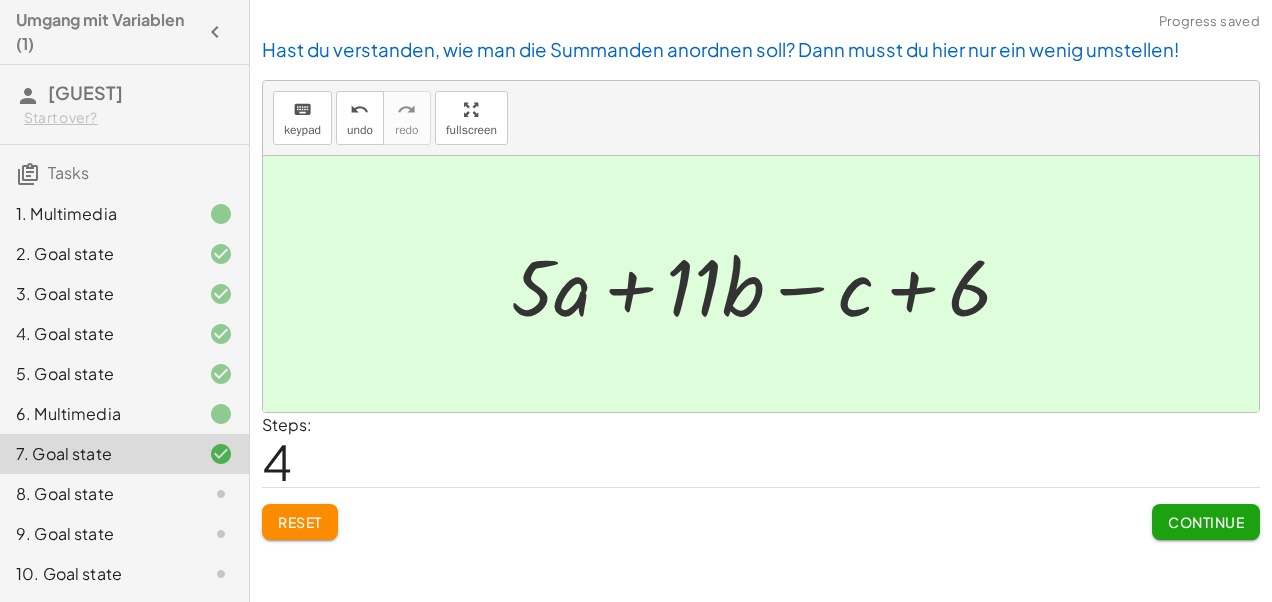 click on "Continue" 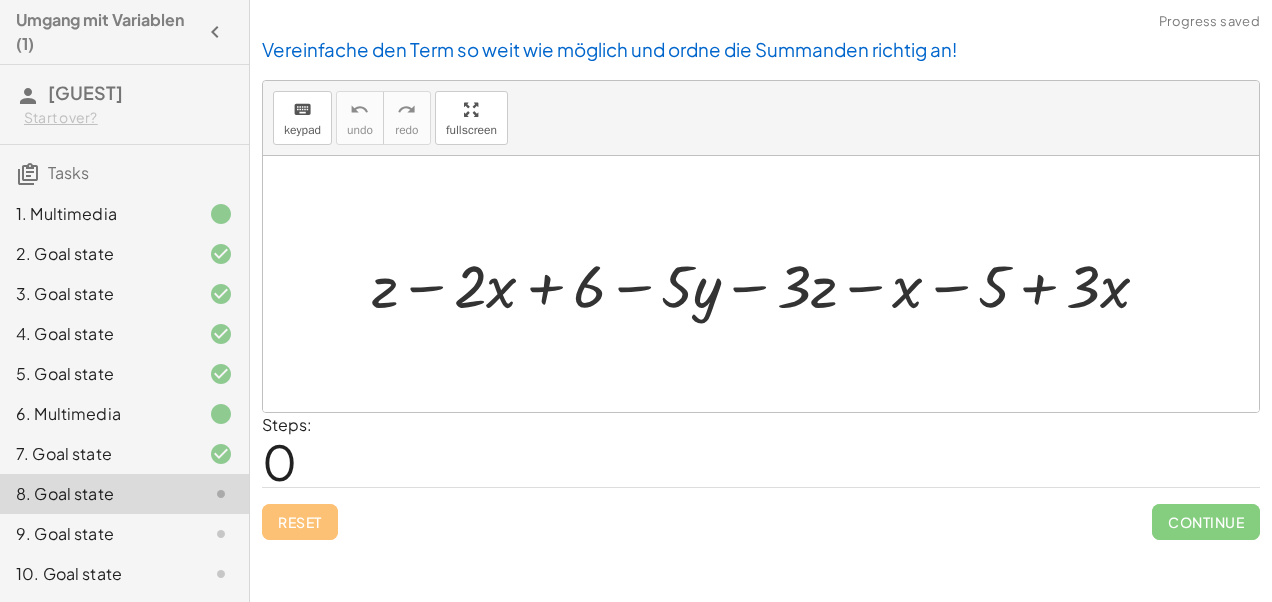 scroll, scrollTop: 120, scrollLeft: 0, axis: vertical 